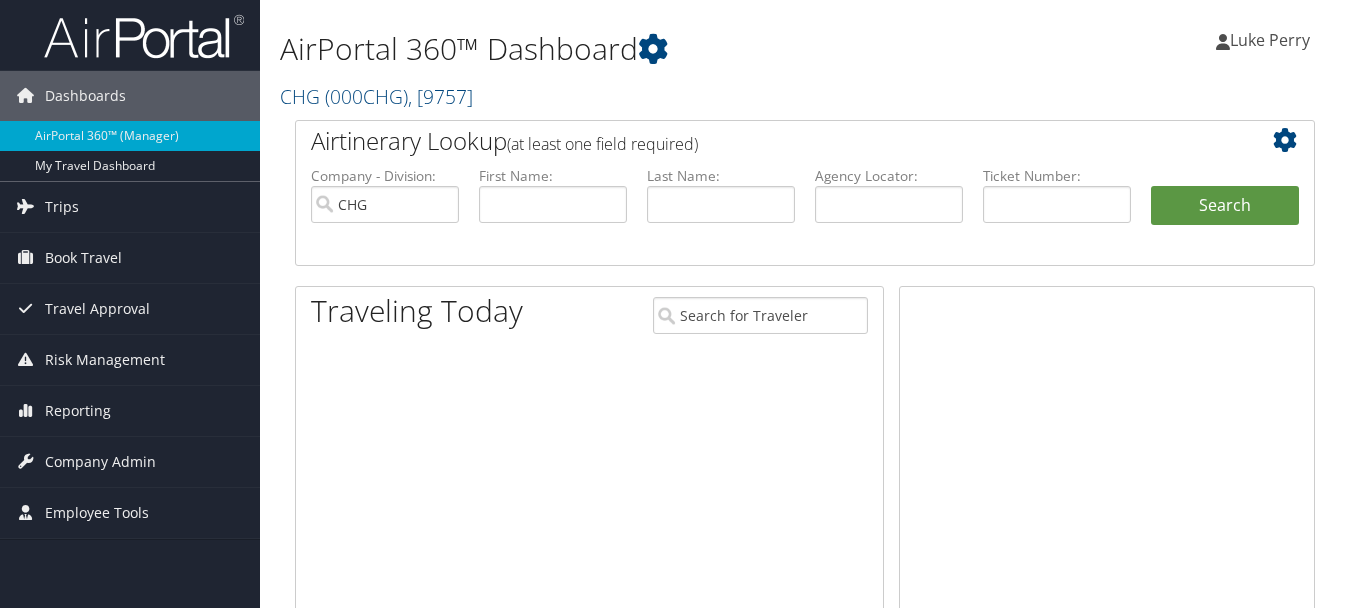 scroll, scrollTop: 0, scrollLeft: 0, axis: both 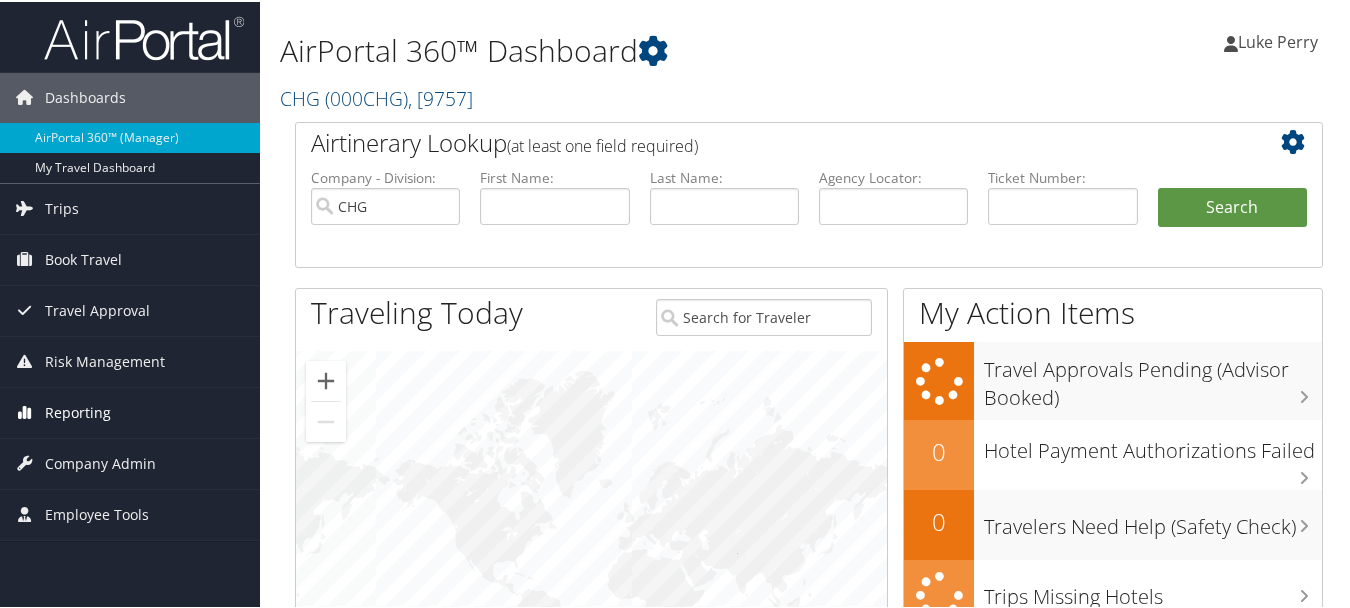 click on "Reporting" at bounding box center [78, 411] 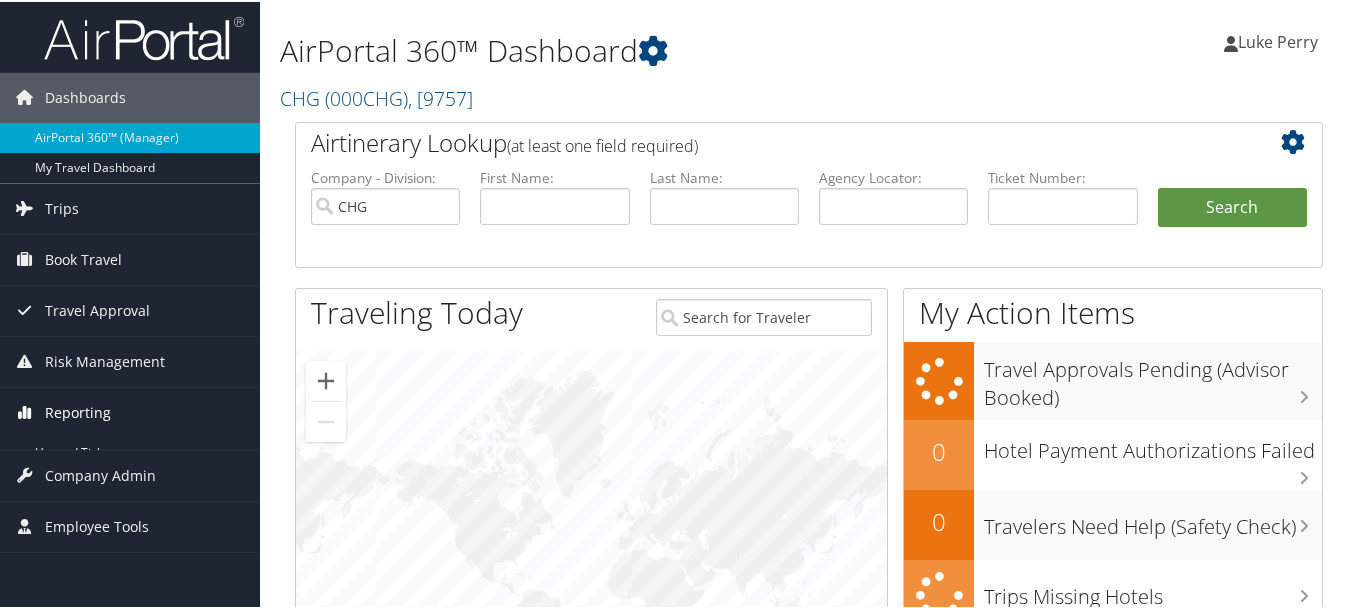 click on "Reporting" at bounding box center (78, 411) 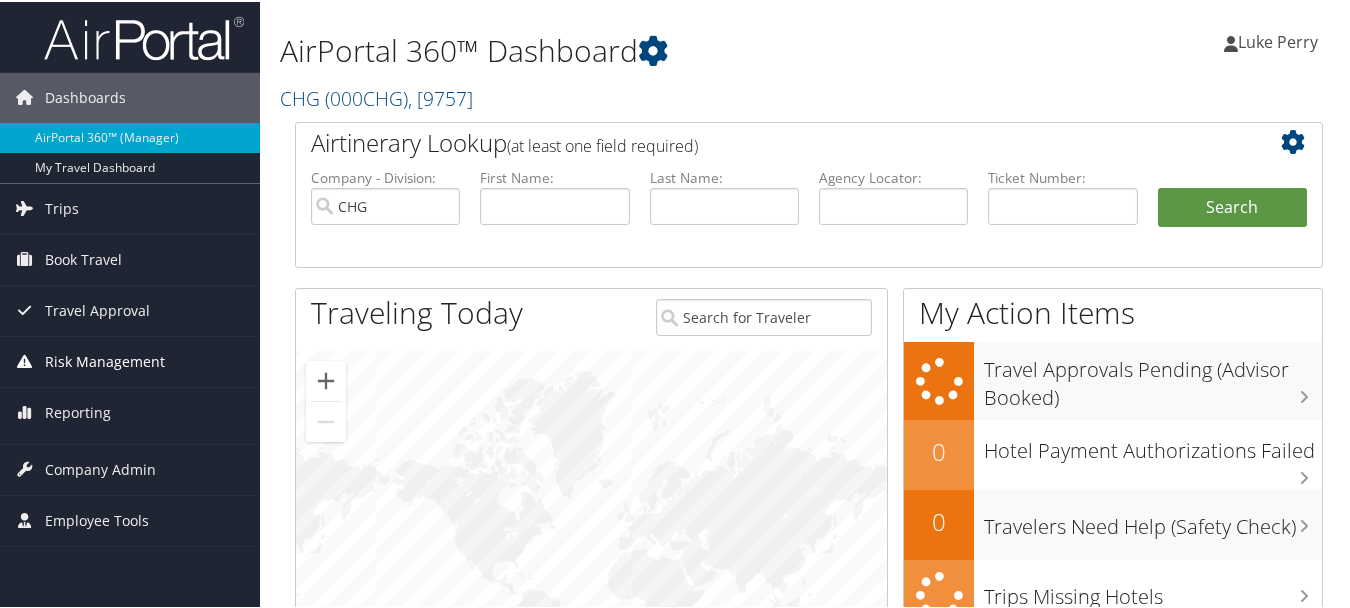 click on "Risk Management" at bounding box center (105, 360) 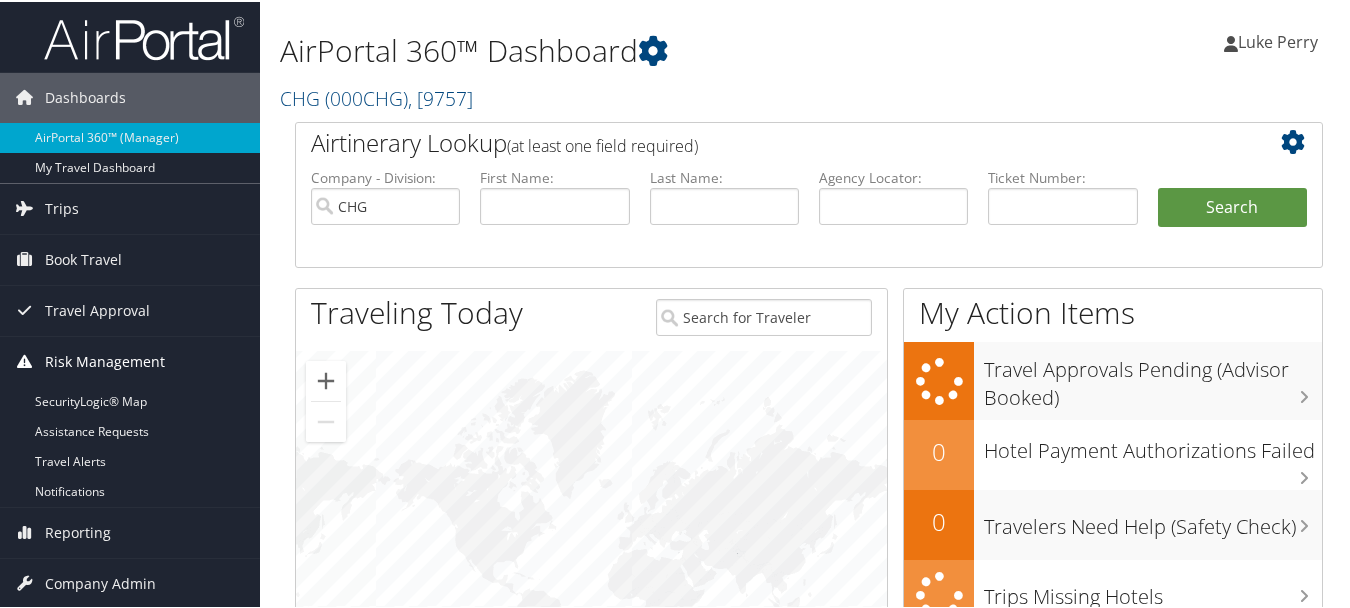click on "Risk Management" at bounding box center (105, 360) 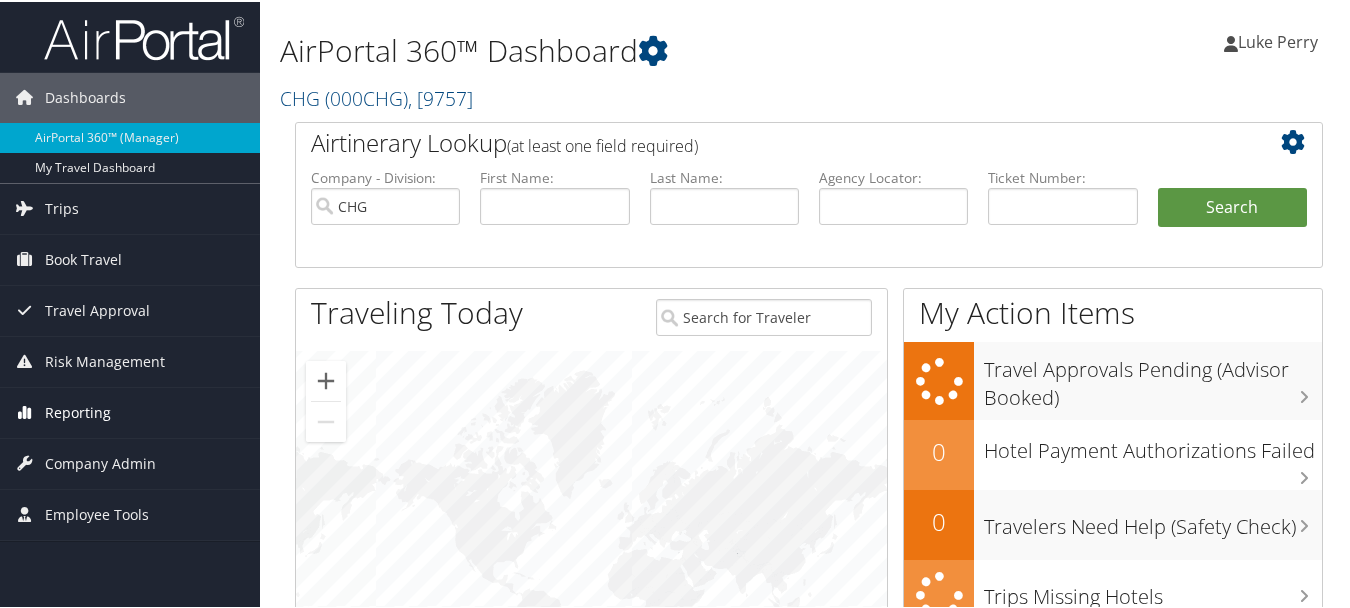 drag, startPoint x: 89, startPoint y: 449, endPoint x: 72, endPoint y: 421, distance: 32.75668 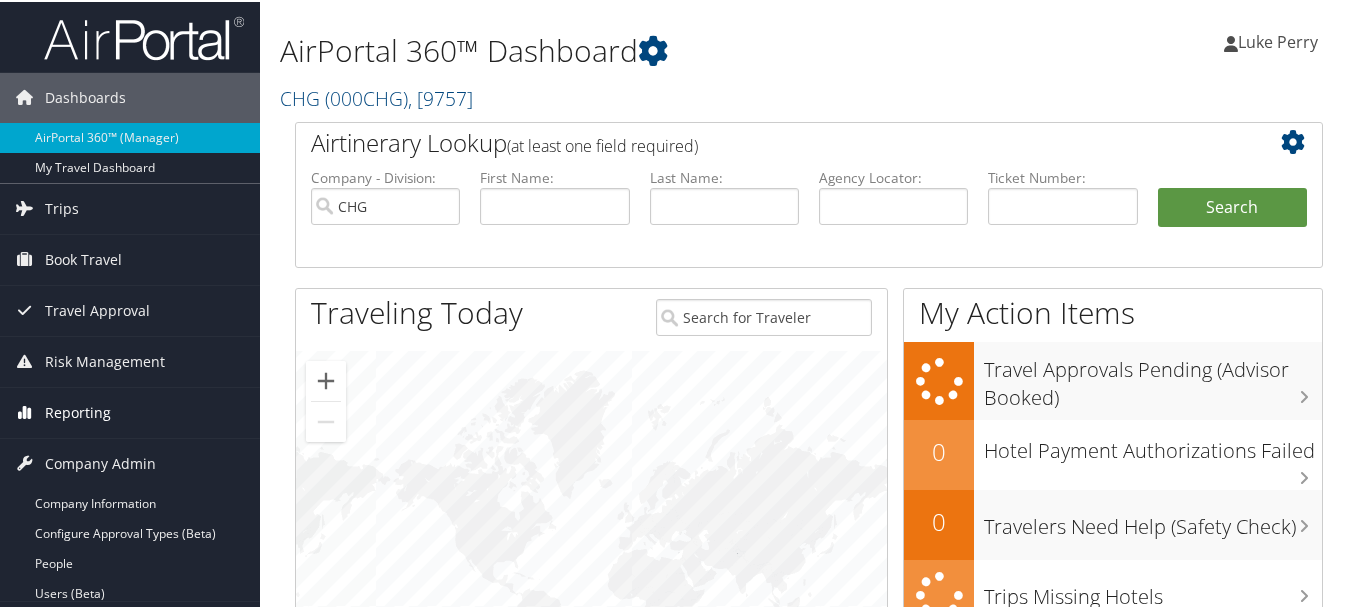 click on "Reporting" at bounding box center [78, 411] 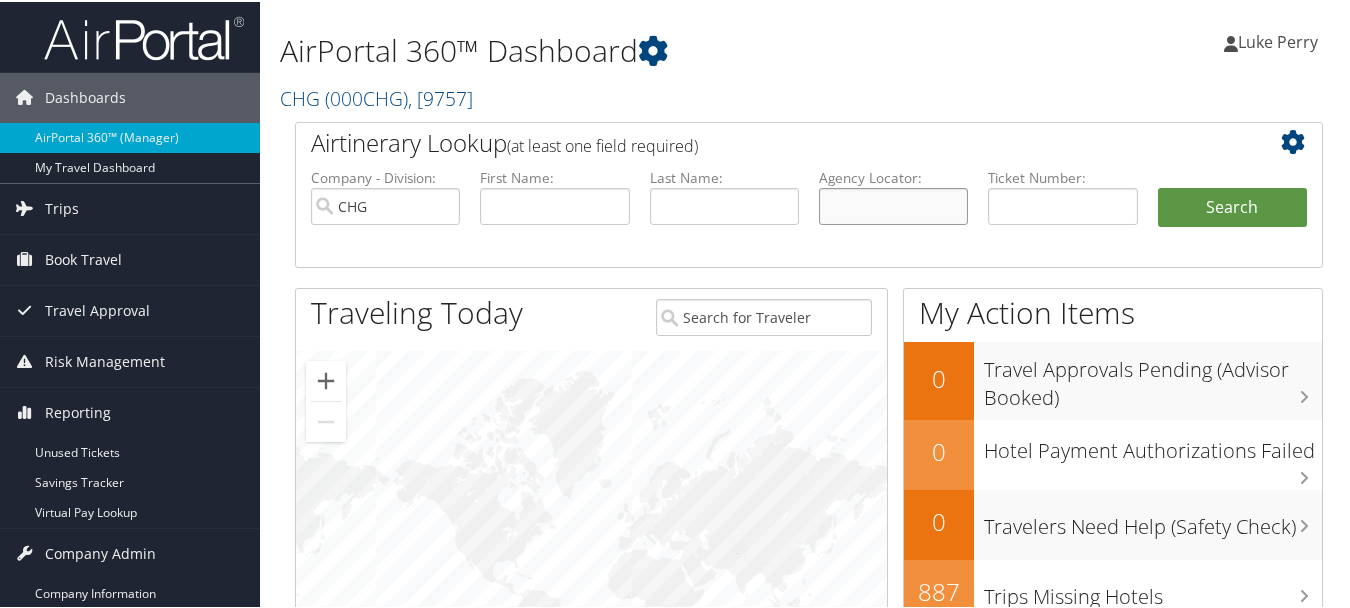 click at bounding box center (893, 204) 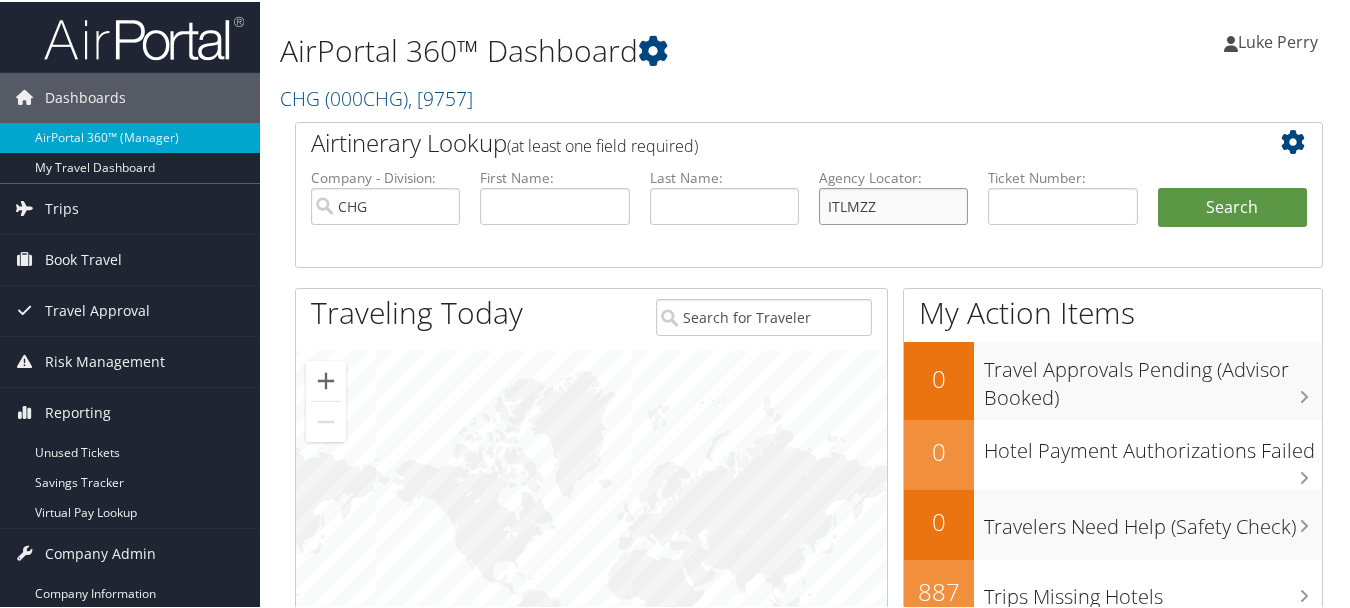 type on "ITLMZZ" 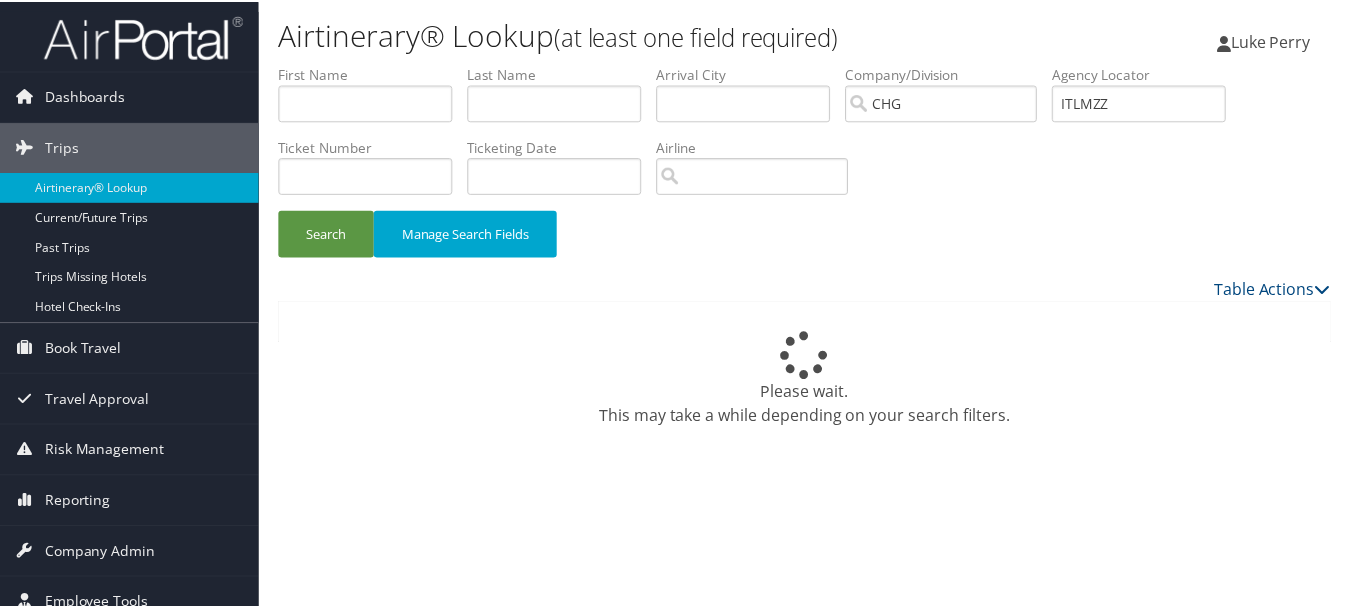 scroll, scrollTop: 0, scrollLeft: 0, axis: both 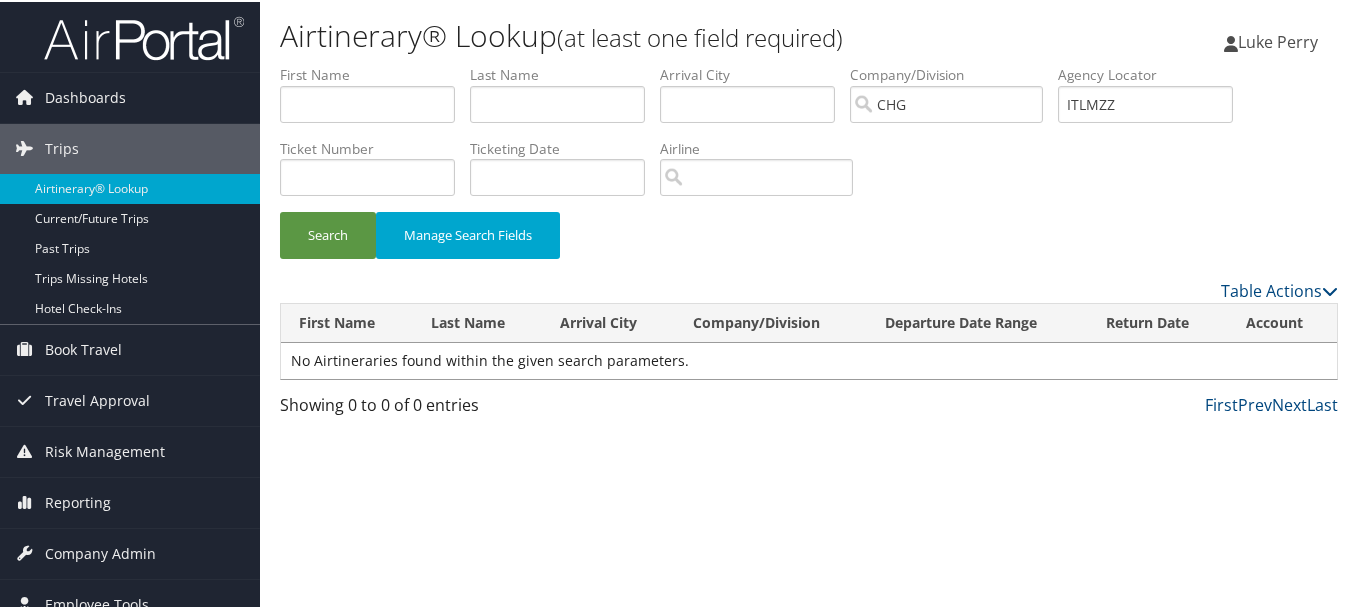 click on "Agency Locator ITLMZZ" at bounding box center [1153, 99] 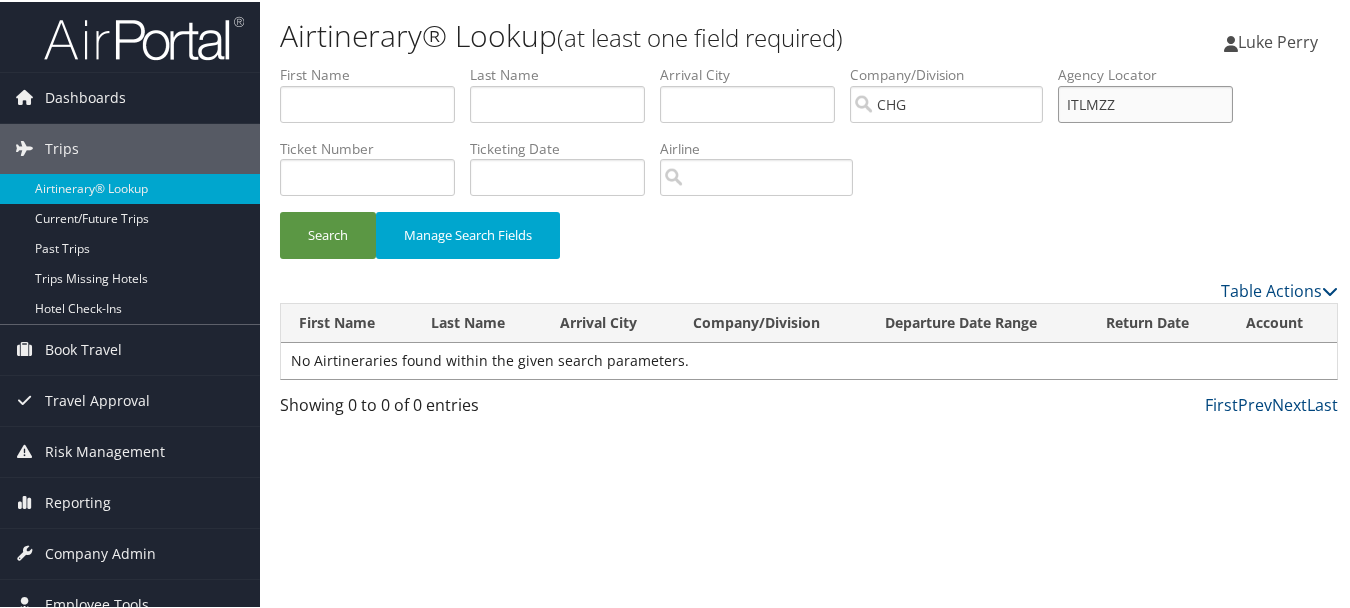 click on "ITLMZZ" at bounding box center (1145, 102) 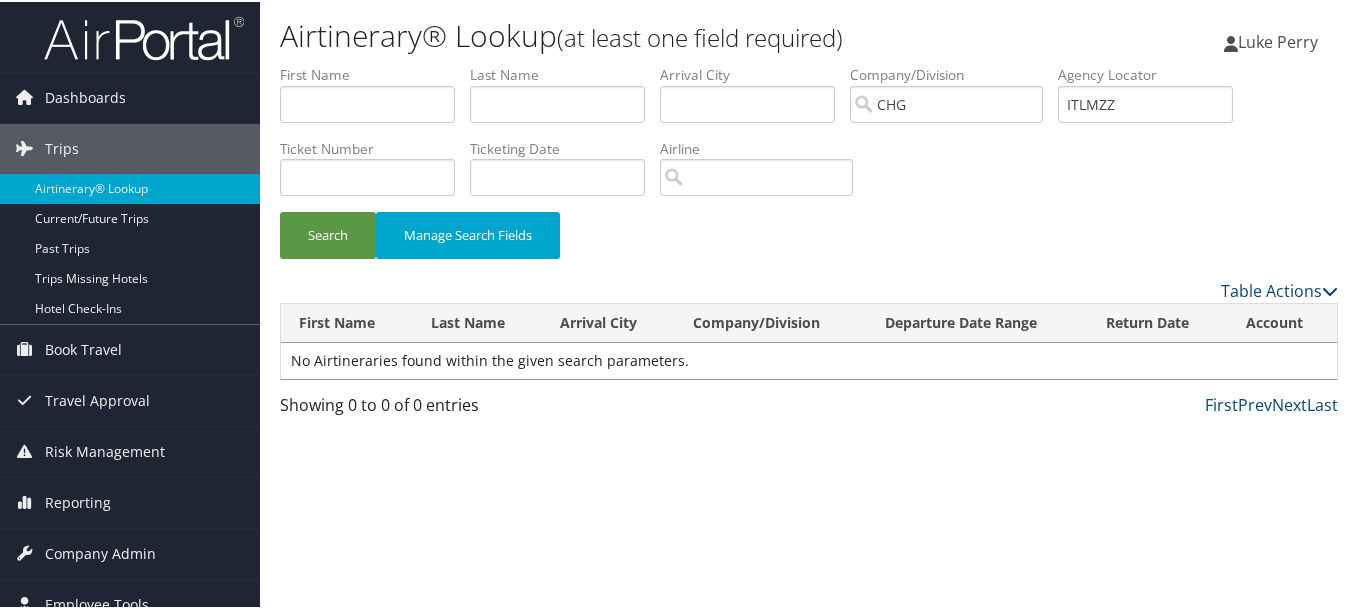 click on "No Airtineraries found within the given search parameters." at bounding box center [809, 359] 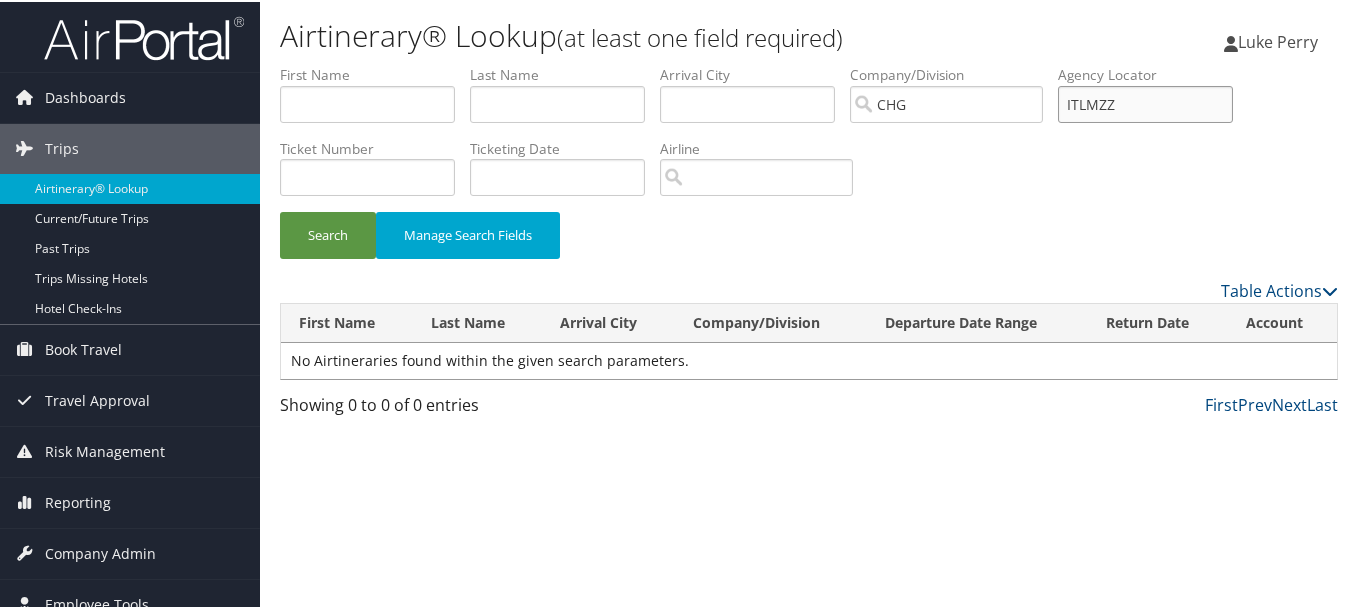 drag, startPoint x: 1024, startPoint y: 105, endPoint x: 979, endPoint y: 103, distance: 45.044422 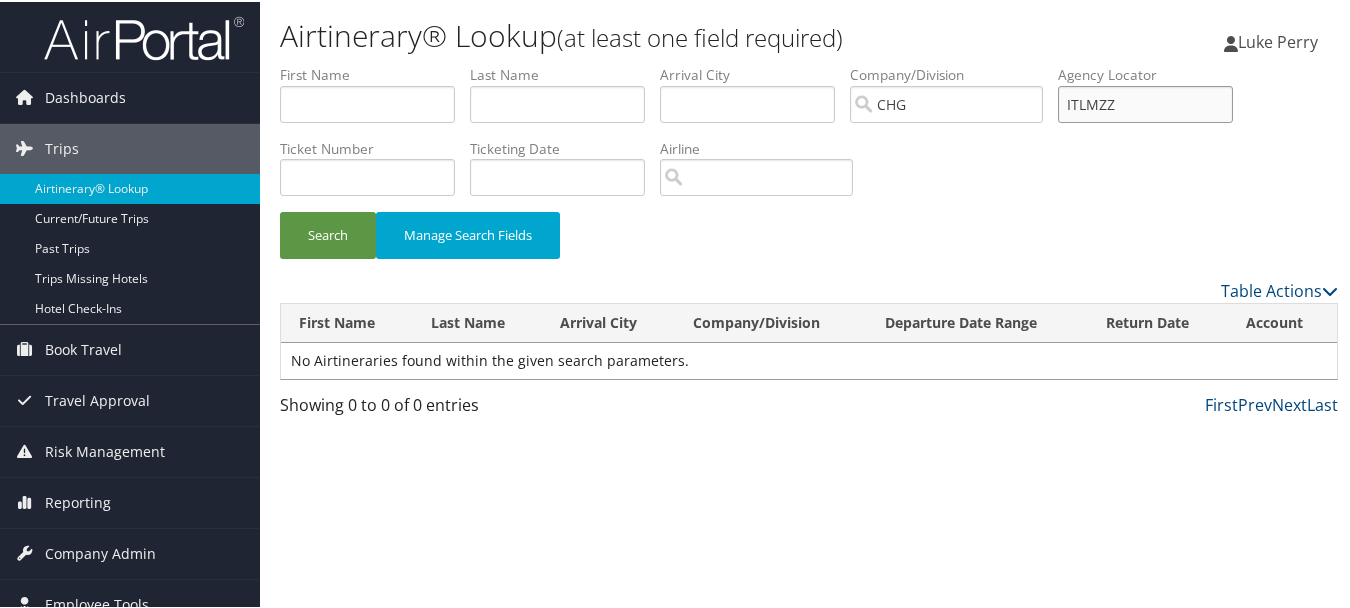 click on "First Name Last Name Departure City Arrival City Company/Division CHG Airport/City Code Departure Date Range Agency Locator ITLMZZ Ticket Number Ticketing Date Invoice Number Flight Number Agent Name Air Confirmation Hotel Confirmation Credit Card - Last 4 Digits Airline Car Rental Chain Hotel Chain Rail Vendor Authorization Billable Client Code Cost Center Department Explanation Manager ID Project Purpose Region Traveler ID" at bounding box center [809, 63] 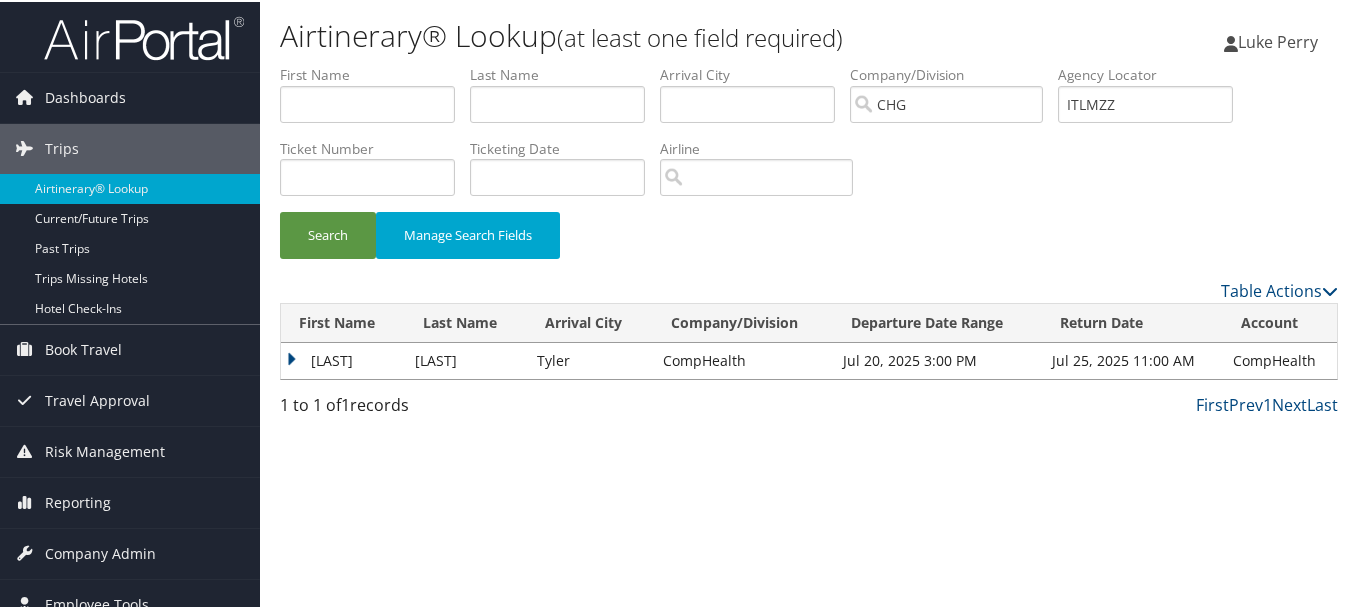 click on "Narayana" at bounding box center (343, 359) 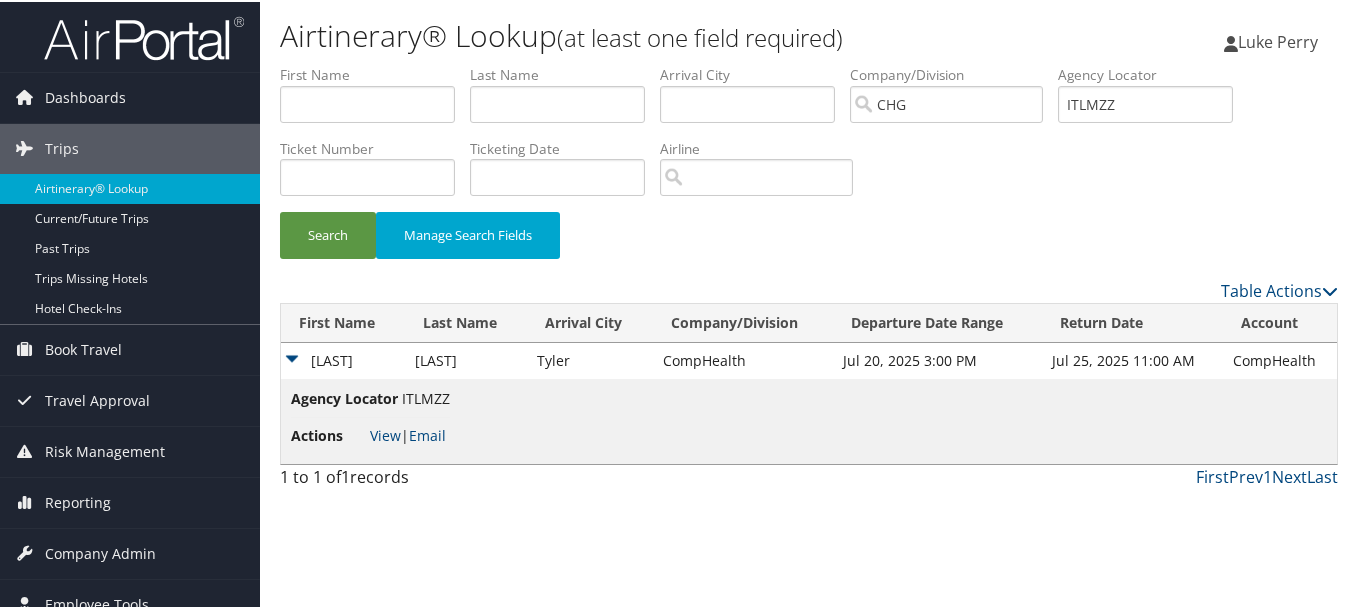 click on "Airtinerary® Lookup  (at least one field required)
Luke Perry
Luke Perry
My Settings
Travel Agency Contacts
View Travel Profile
Give Feedback
Sign Out" at bounding box center (809, 304) 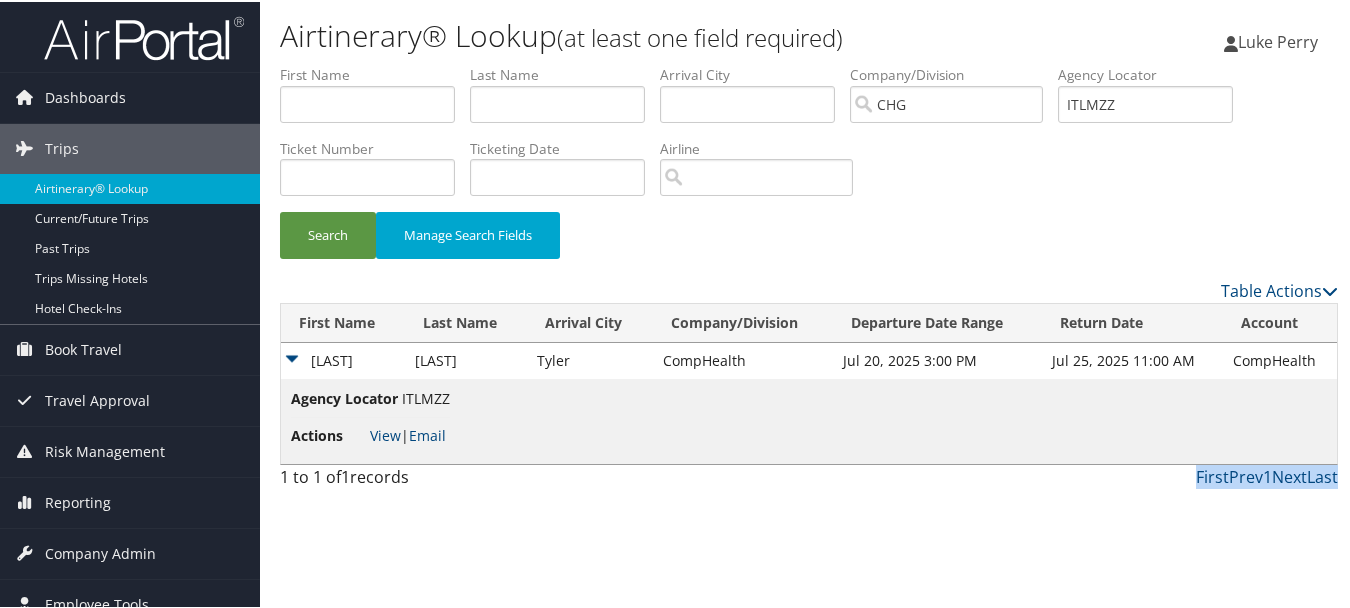 click on "Airtinerary® Lookup  (at least one field required)
Luke Perry
Luke Perry
My Settings
Travel Agency Contacts
View Travel Profile
Give Feedback
Sign Out" at bounding box center [809, 304] 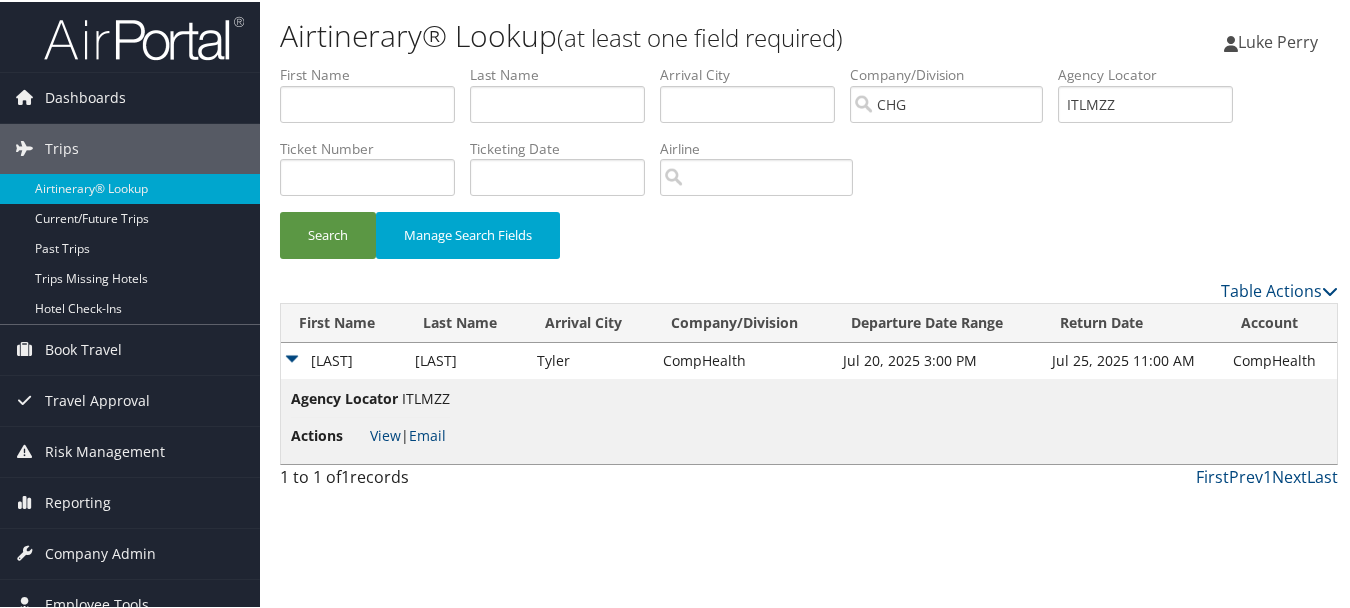 click on "Table Actions" at bounding box center (945, 289) 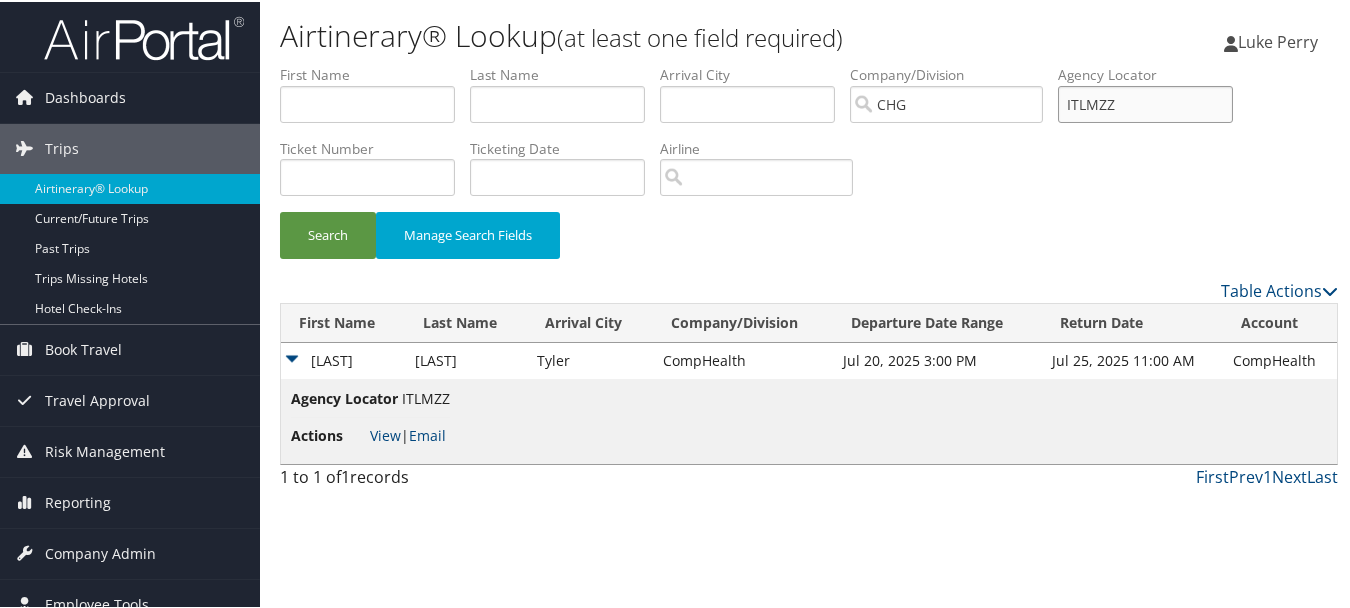 drag, startPoint x: 1159, startPoint y: 113, endPoint x: 996, endPoint y: 98, distance: 163.68874 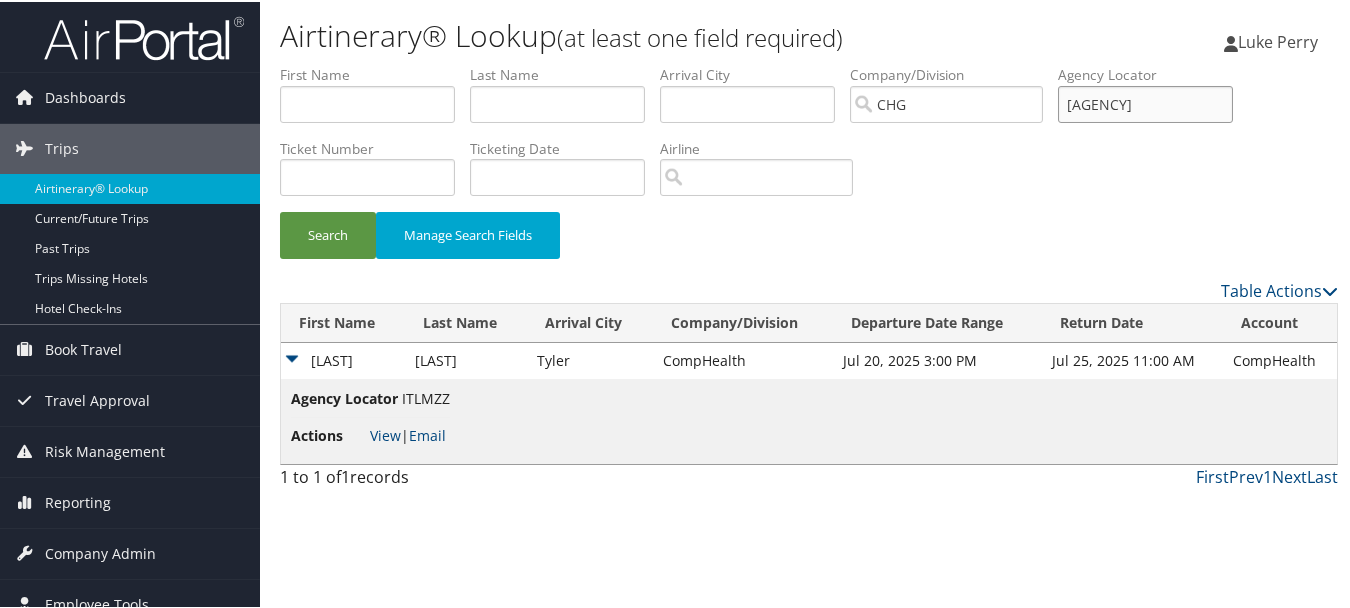 click on "Search" at bounding box center [328, 233] 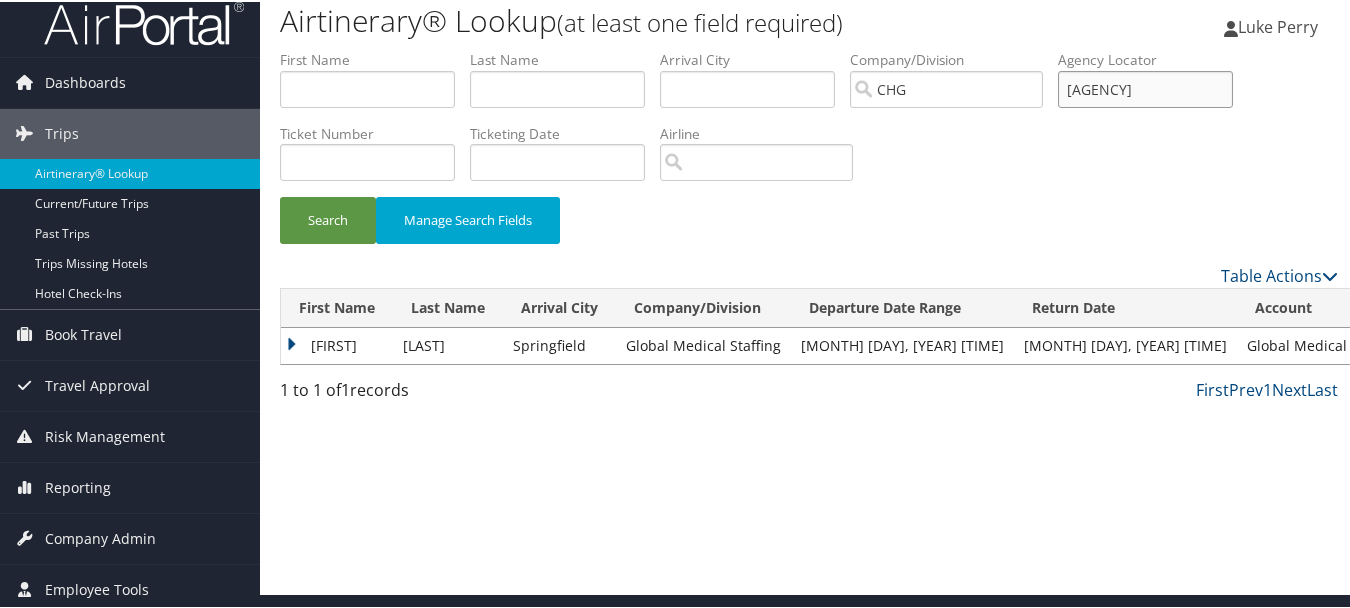 scroll, scrollTop: 21, scrollLeft: 0, axis: vertical 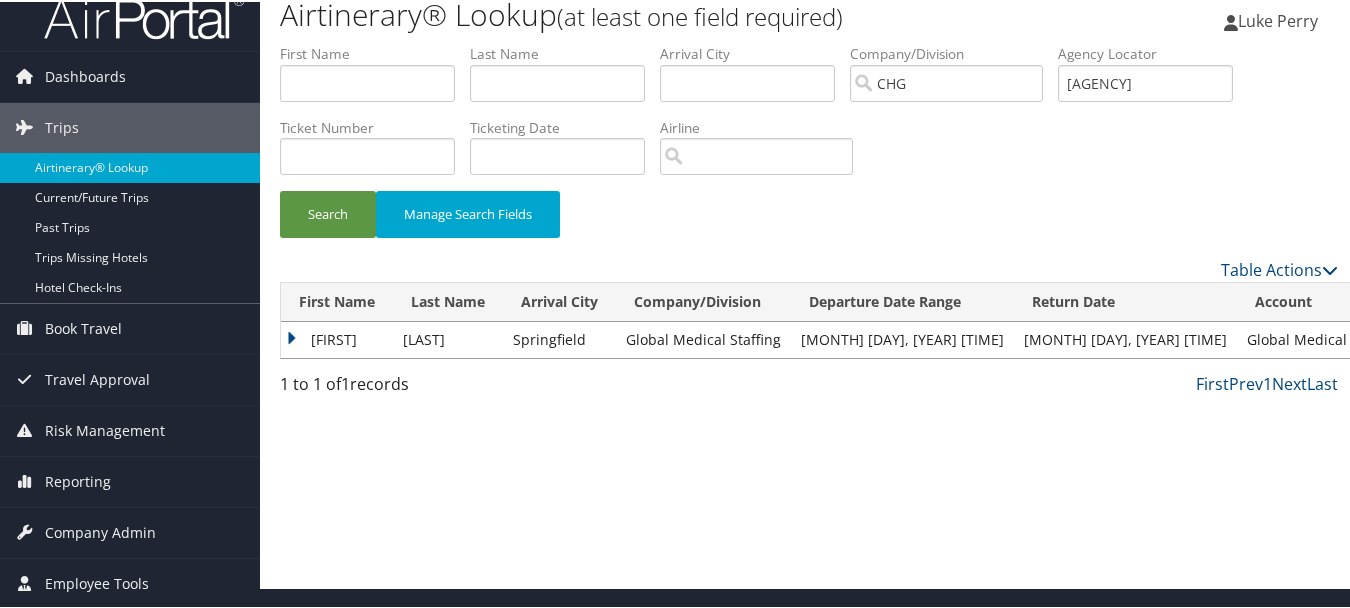 click on "Felix" at bounding box center (337, 338) 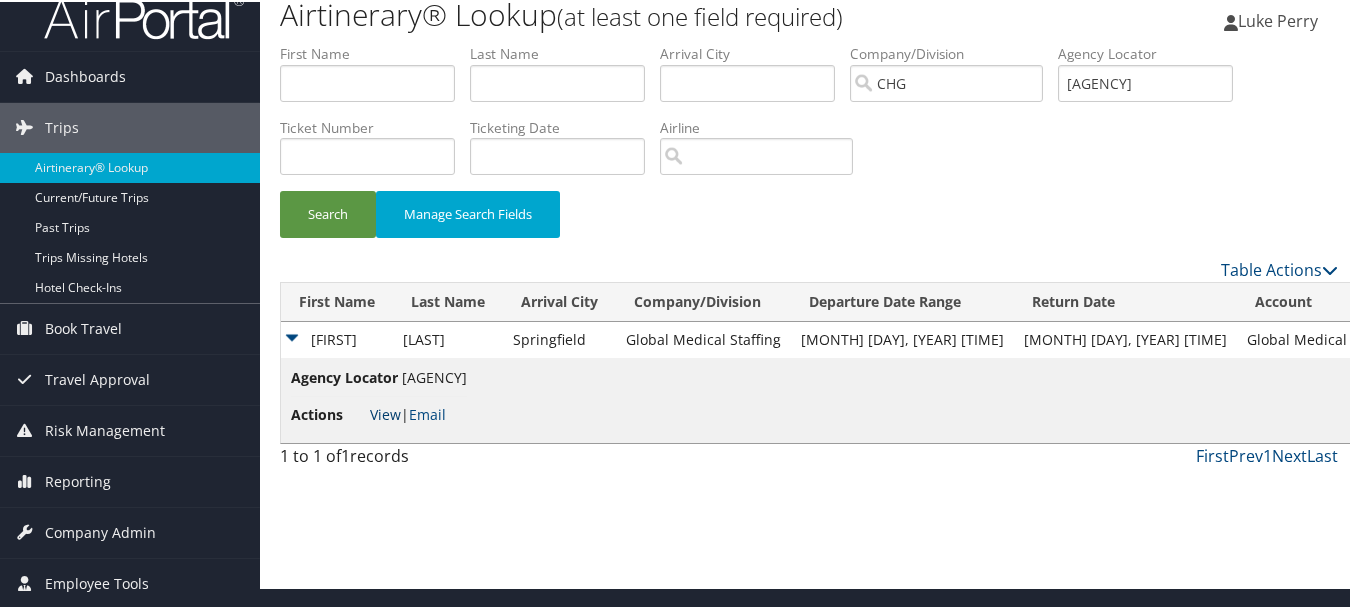 scroll, scrollTop: 0, scrollLeft: 0, axis: both 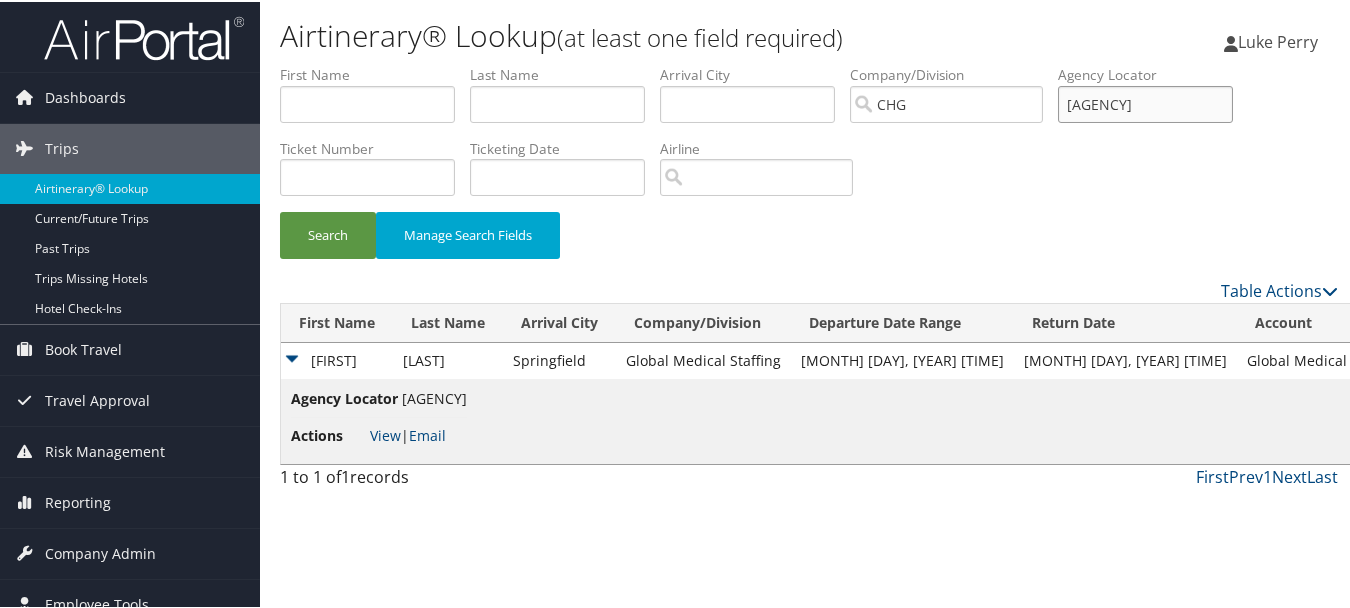 drag, startPoint x: 1161, startPoint y: 101, endPoint x: 936, endPoint y: 99, distance: 225.0089 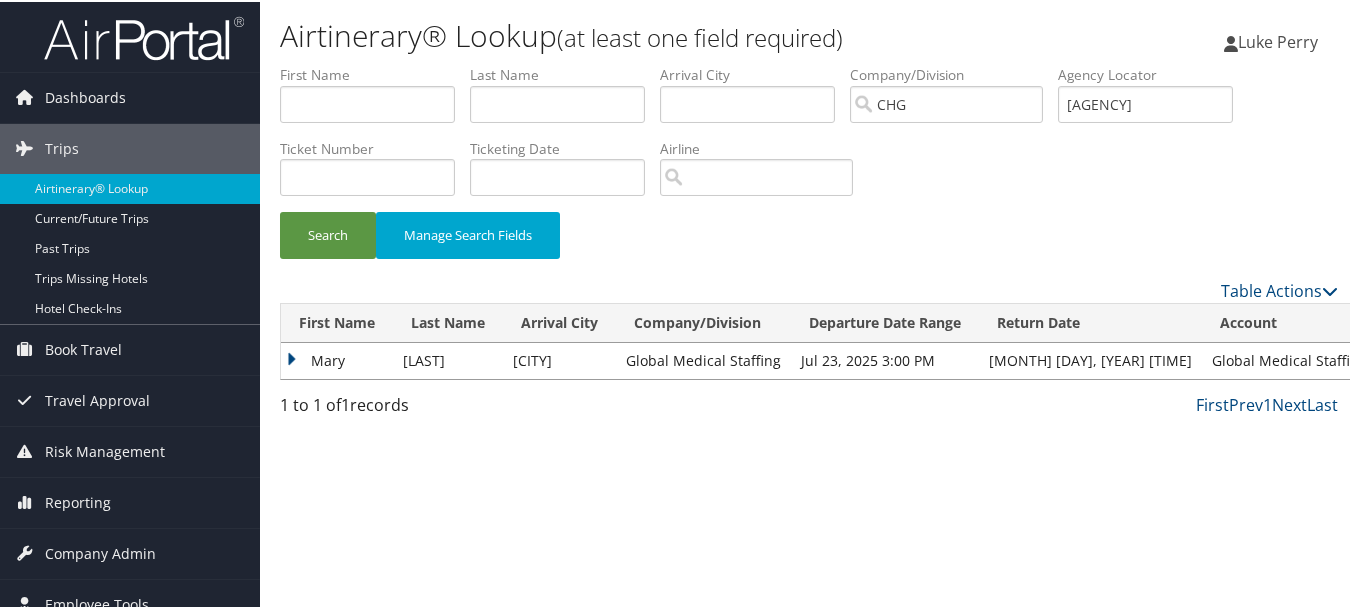 click on "Mary" at bounding box center (337, 359) 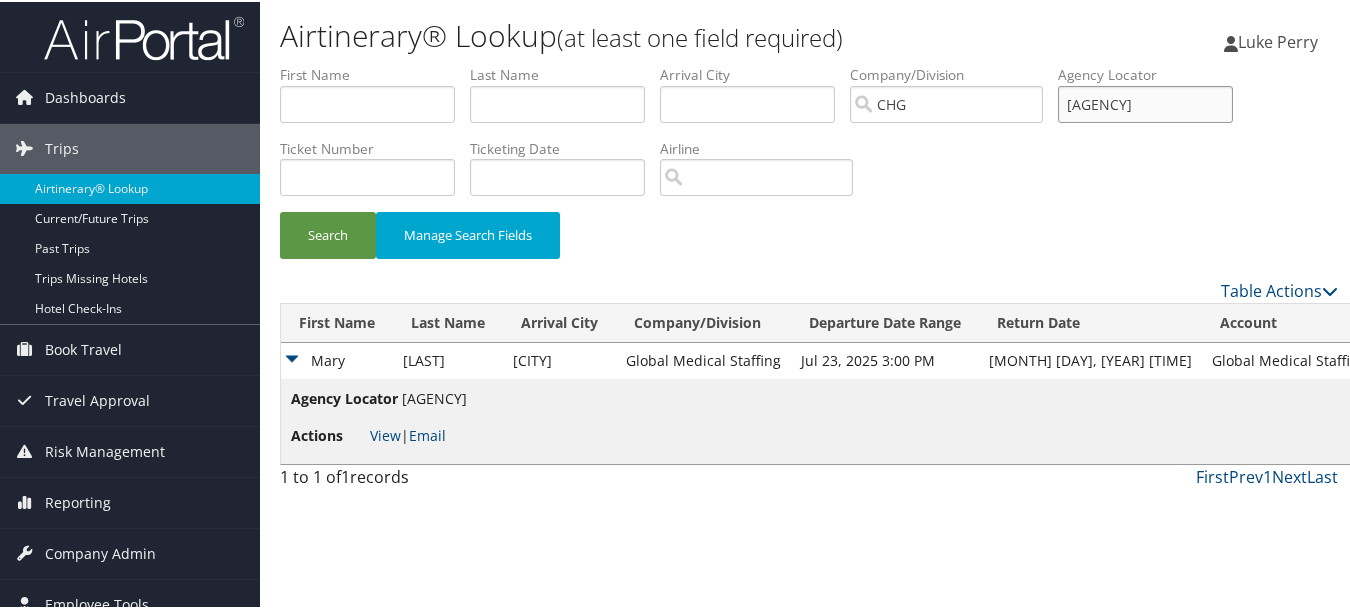drag, startPoint x: 1173, startPoint y: 100, endPoint x: 898, endPoint y: 100, distance: 275 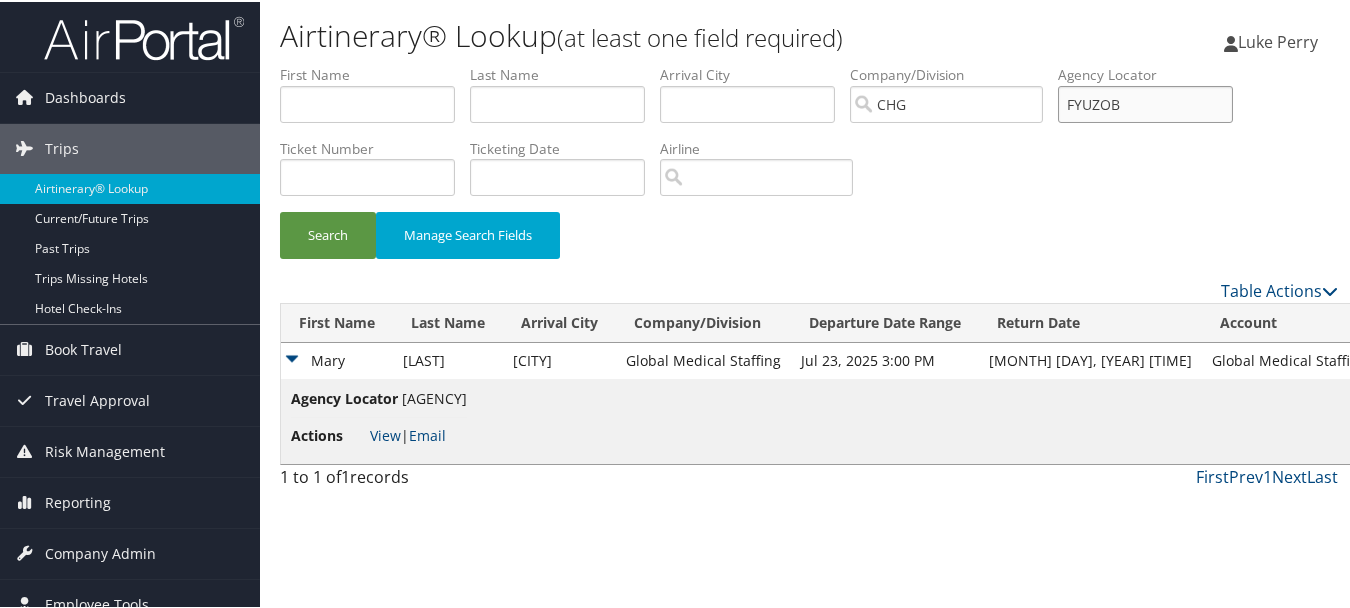 click on "Search" at bounding box center [328, 233] 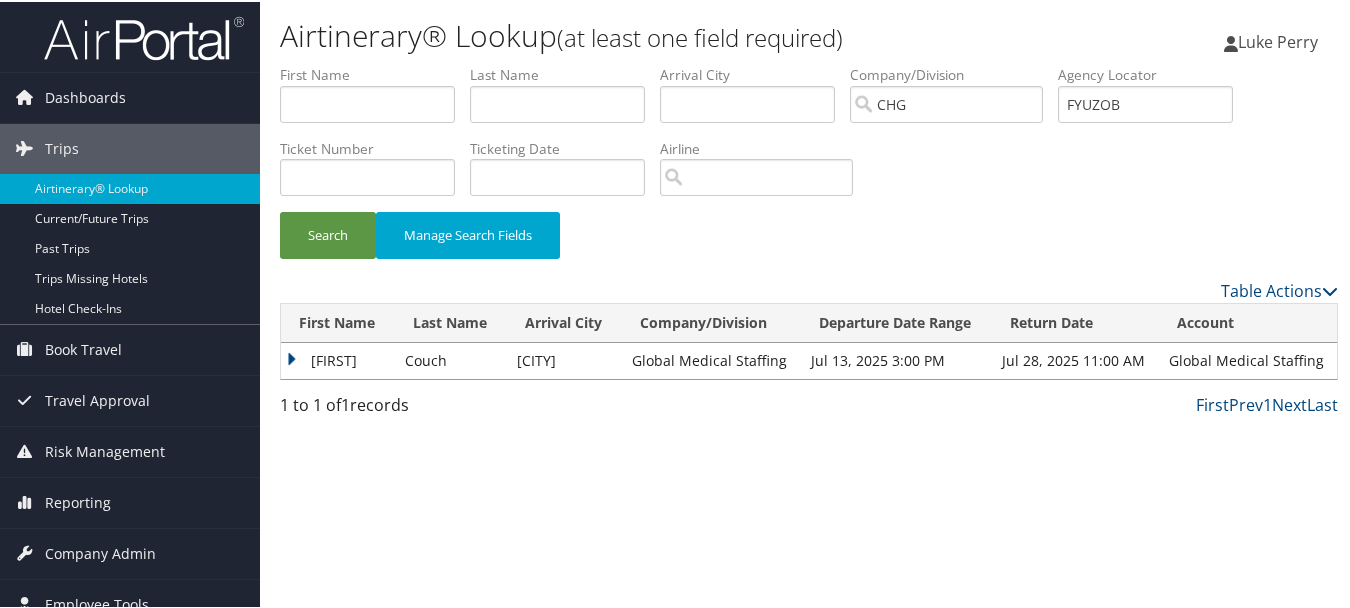 drag, startPoint x: 749, startPoint y: 460, endPoint x: 687, endPoint y: 440, distance: 65.14599 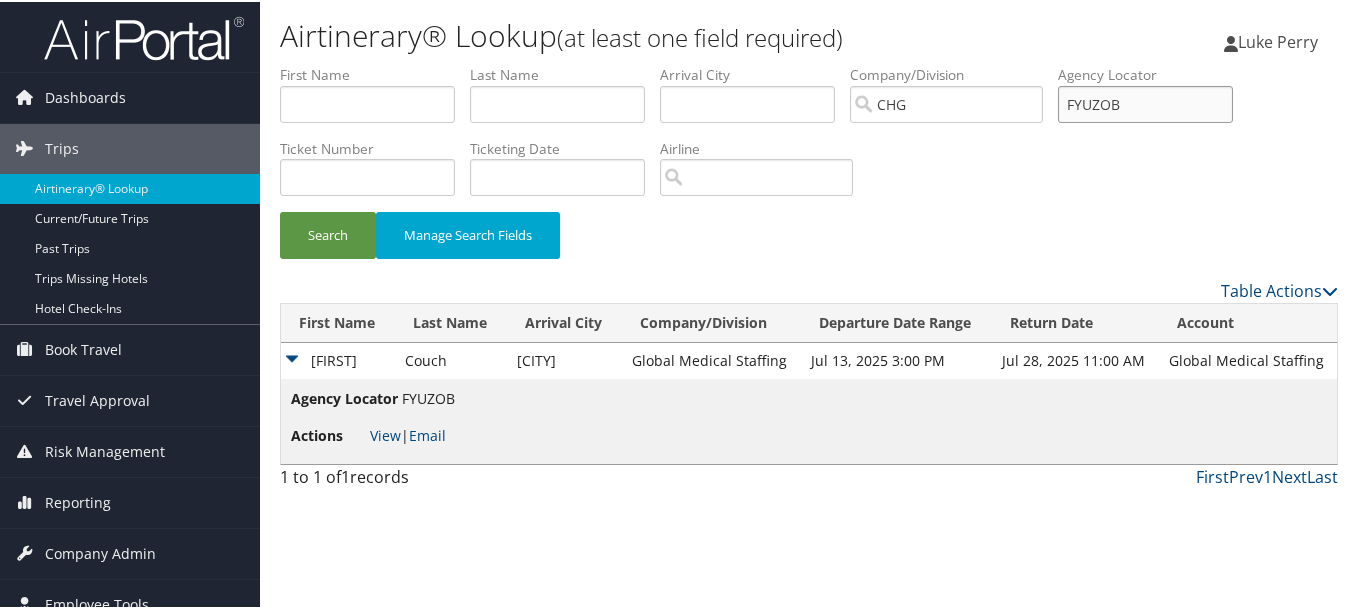 drag, startPoint x: 1084, startPoint y: 86, endPoint x: 982, endPoint y: 86, distance: 102 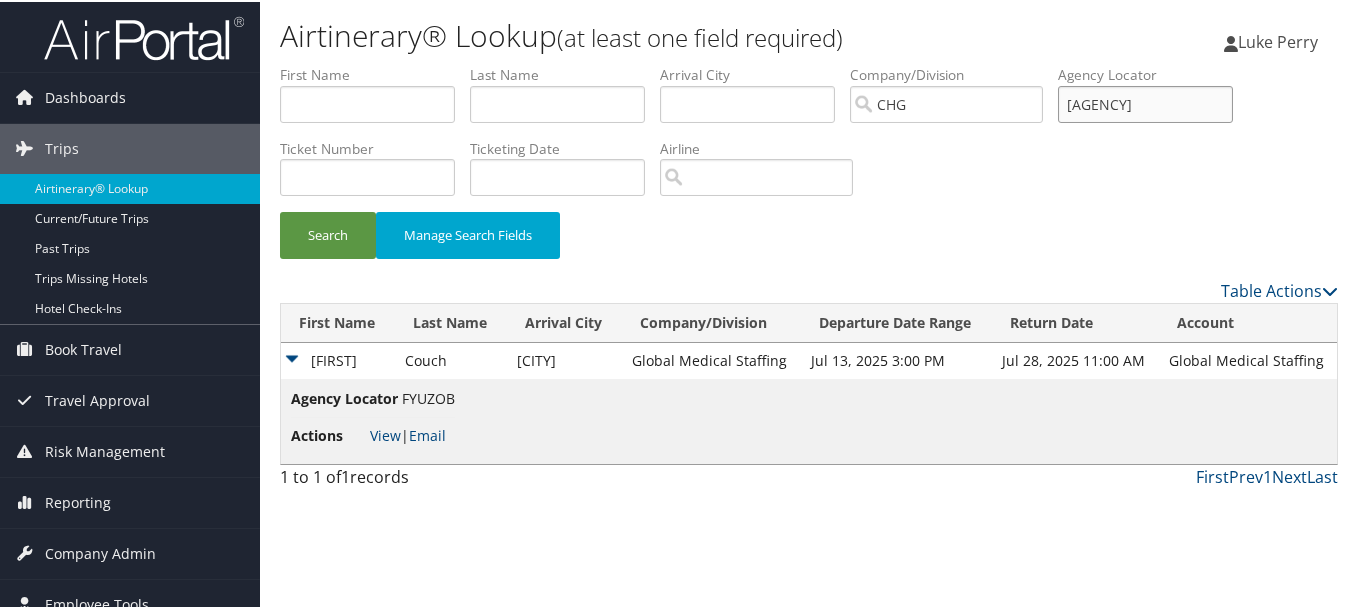 click on "Search" at bounding box center [328, 233] 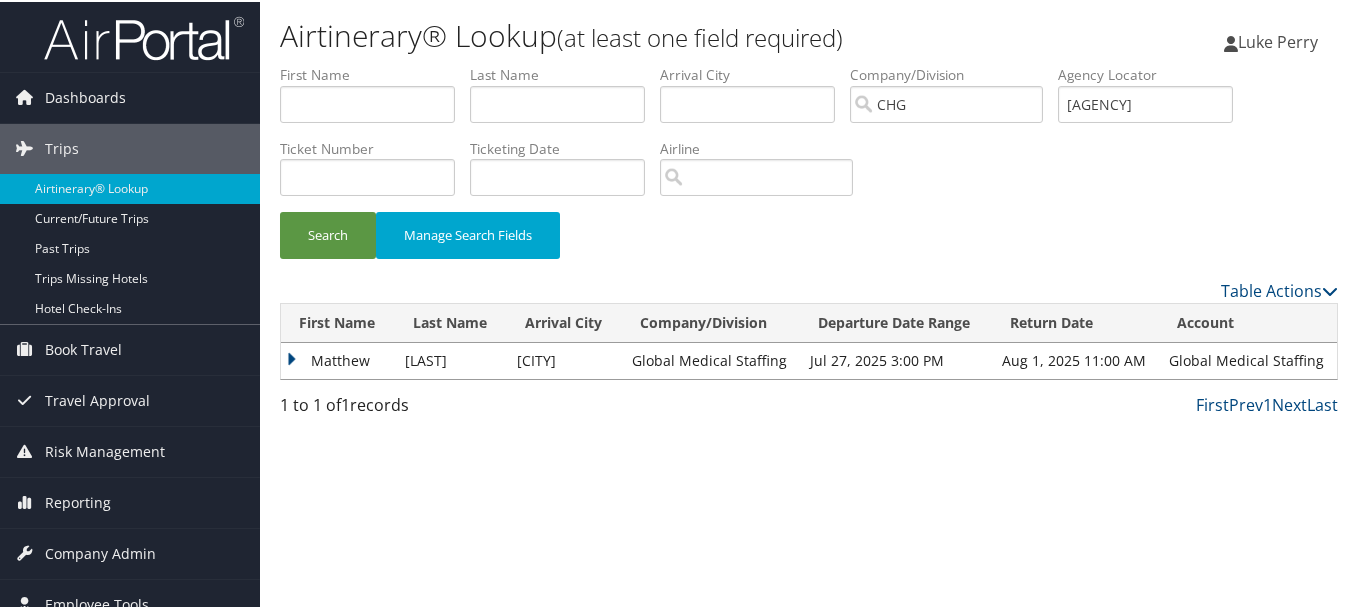 click on "Airtinerary® Lookup  (at least one field required)
Luke Perry
Luke Perry
My Settings
Travel Agency Contacts
View Travel Profile
Give Feedback
Sign Out" at bounding box center [809, 304] 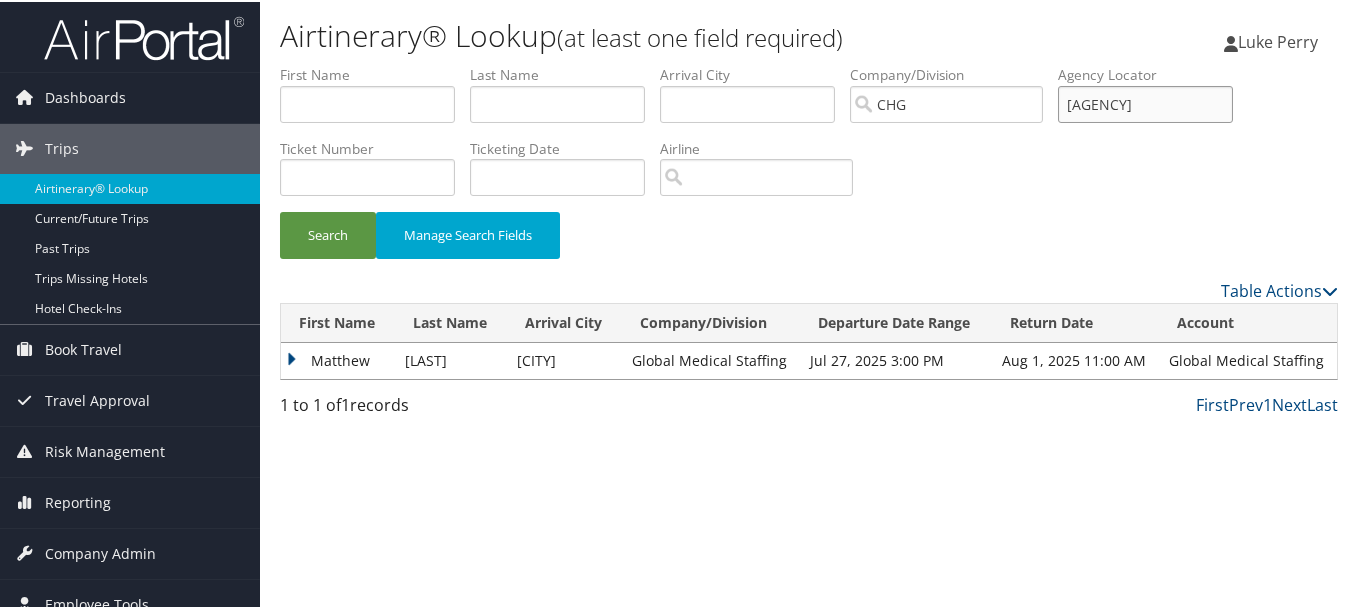 drag, startPoint x: 1160, startPoint y: 115, endPoint x: 797, endPoint y: 121, distance: 363.0496 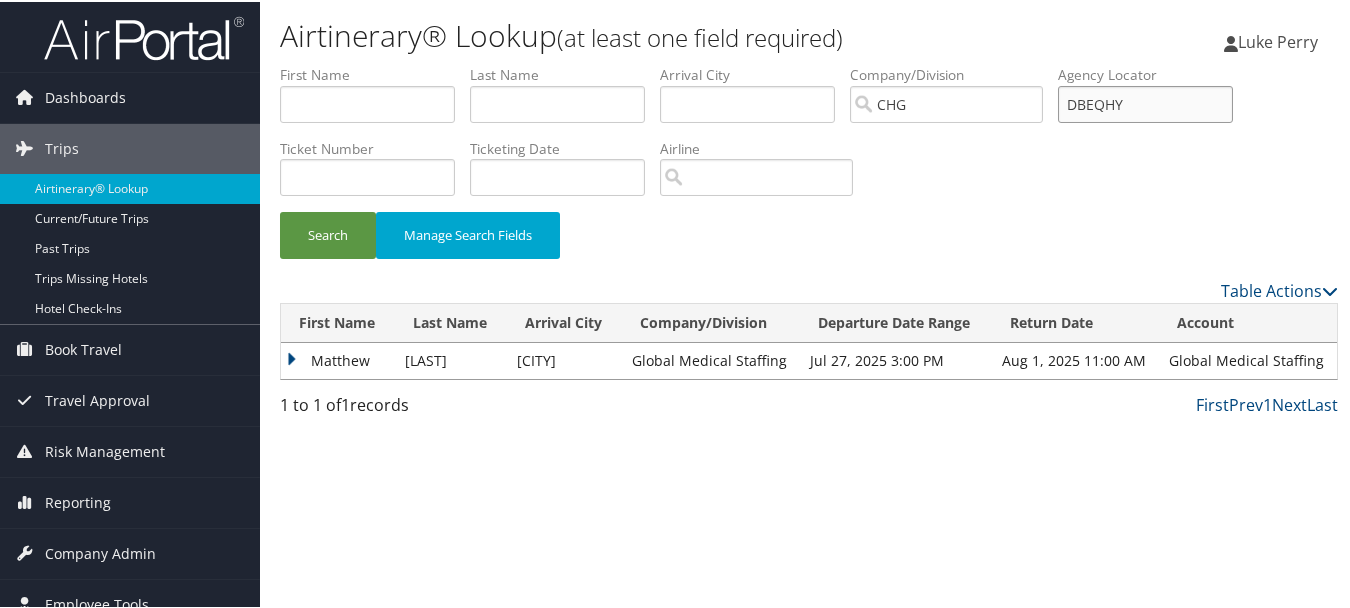 click on "Search" at bounding box center [328, 233] 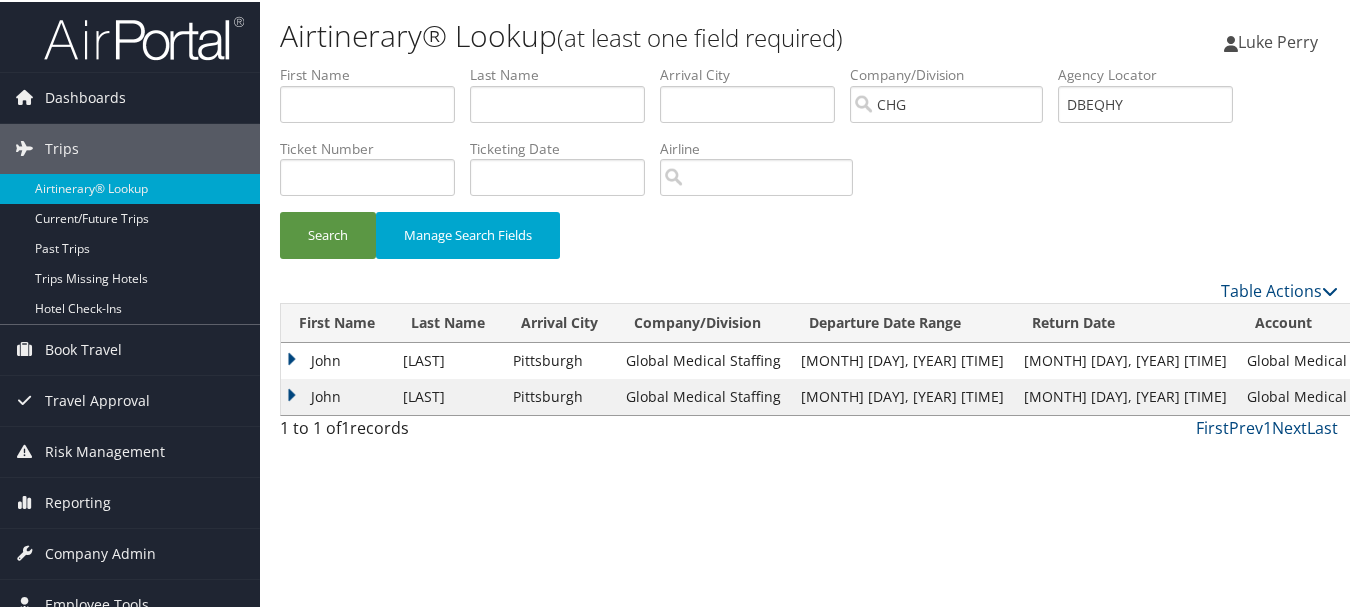 click on "Airtinerary® Lookup  (at least one field required)
Luke Perry
Luke Perry
My Settings
Travel Agency Contacts
View Travel Profile
Give Feedback
Sign Out" at bounding box center [809, 304] 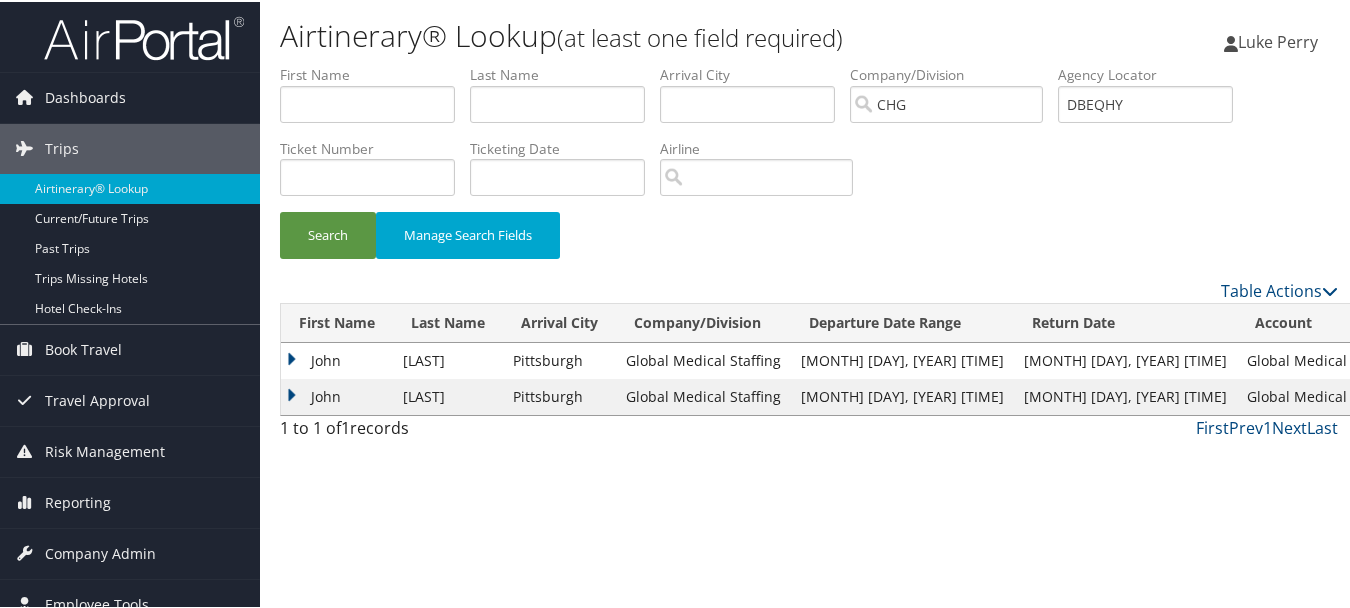 click on "John" at bounding box center (337, 359) 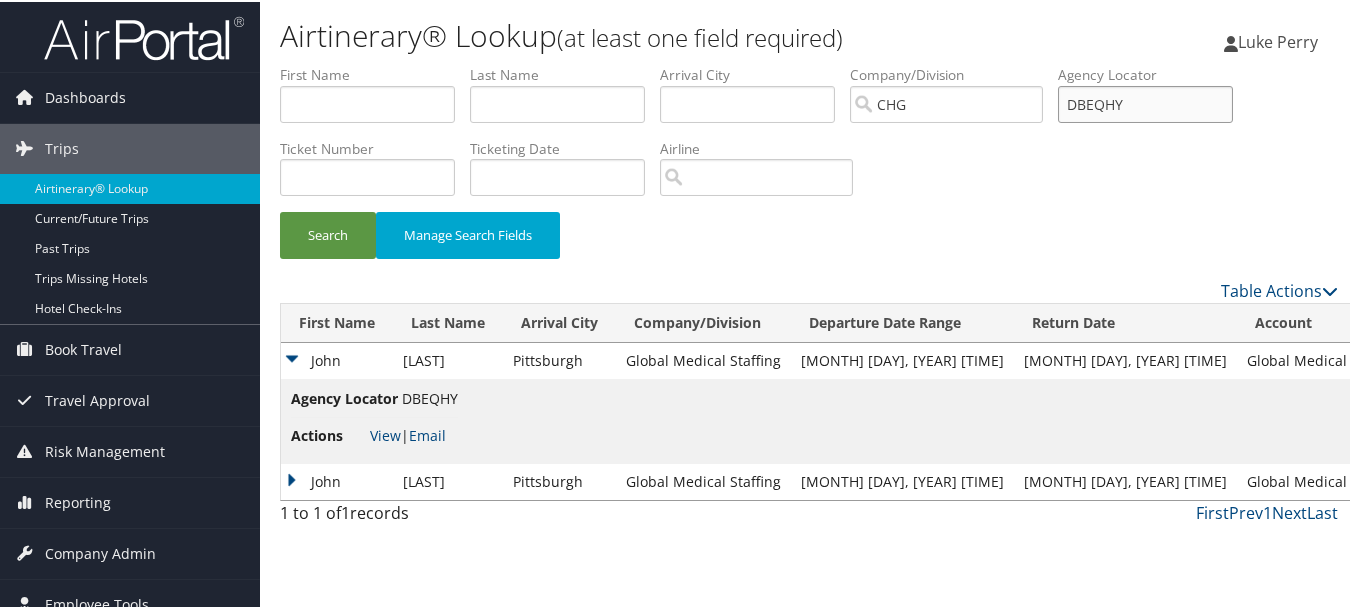 drag, startPoint x: 1167, startPoint y: 117, endPoint x: 1033, endPoint y: 99, distance: 135.20355 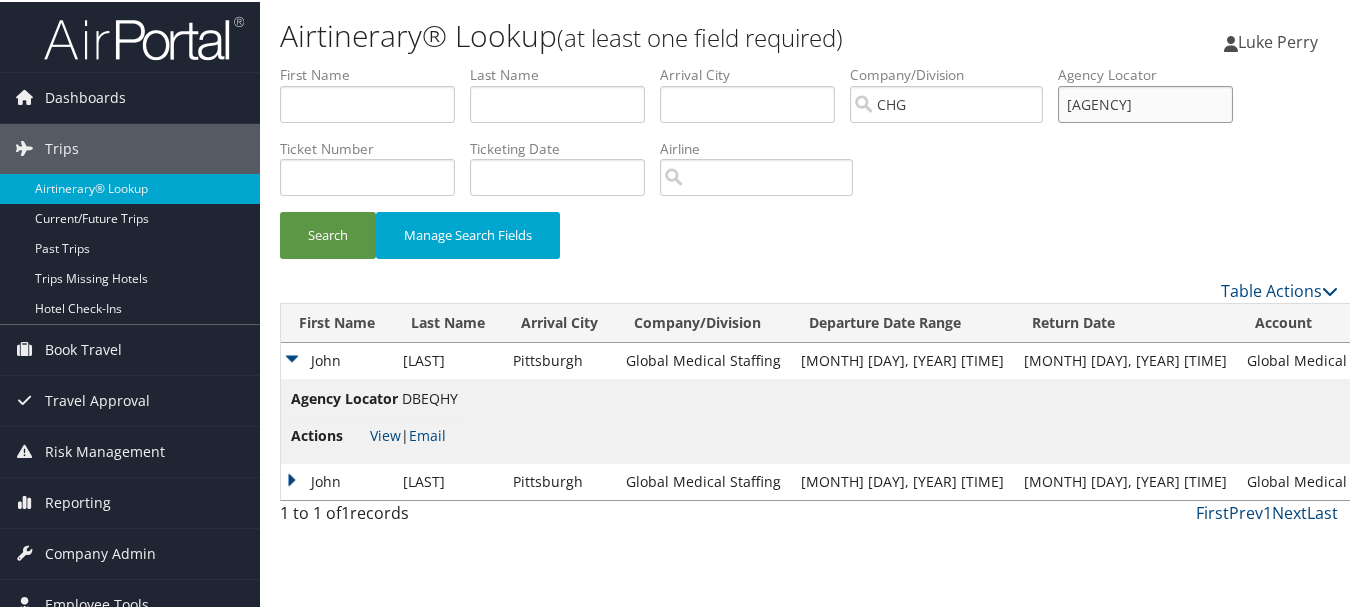 click on "Search" at bounding box center (328, 233) 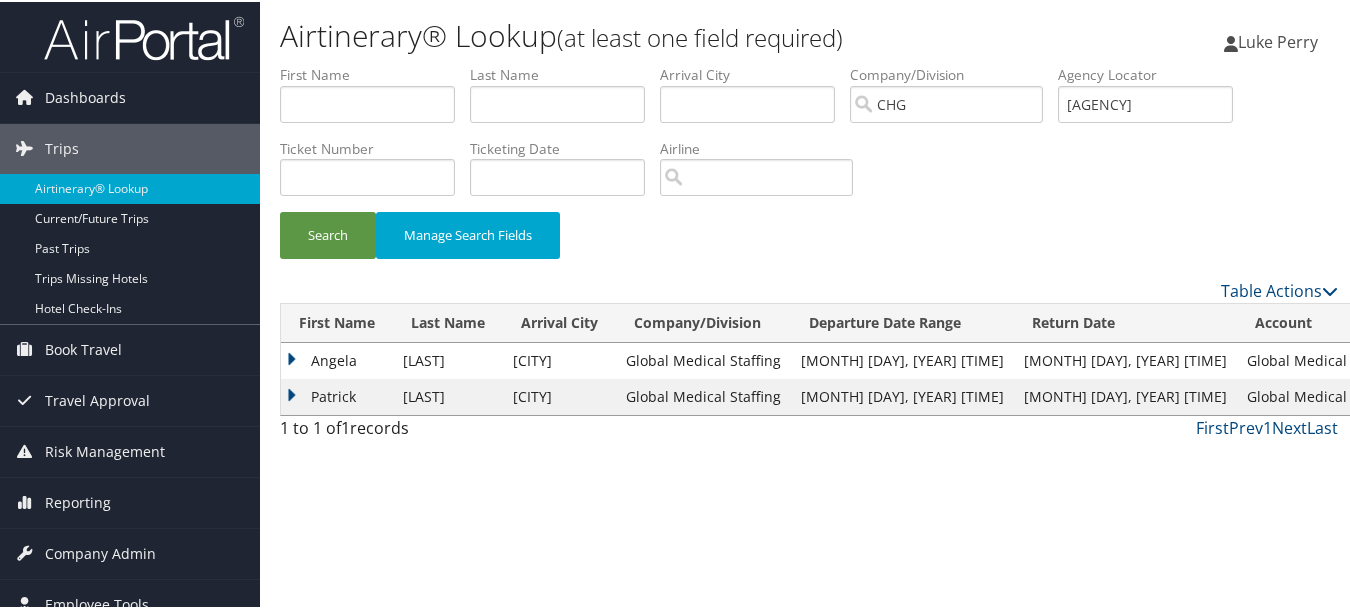 click on "Angela" at bounding box center (337, 359) 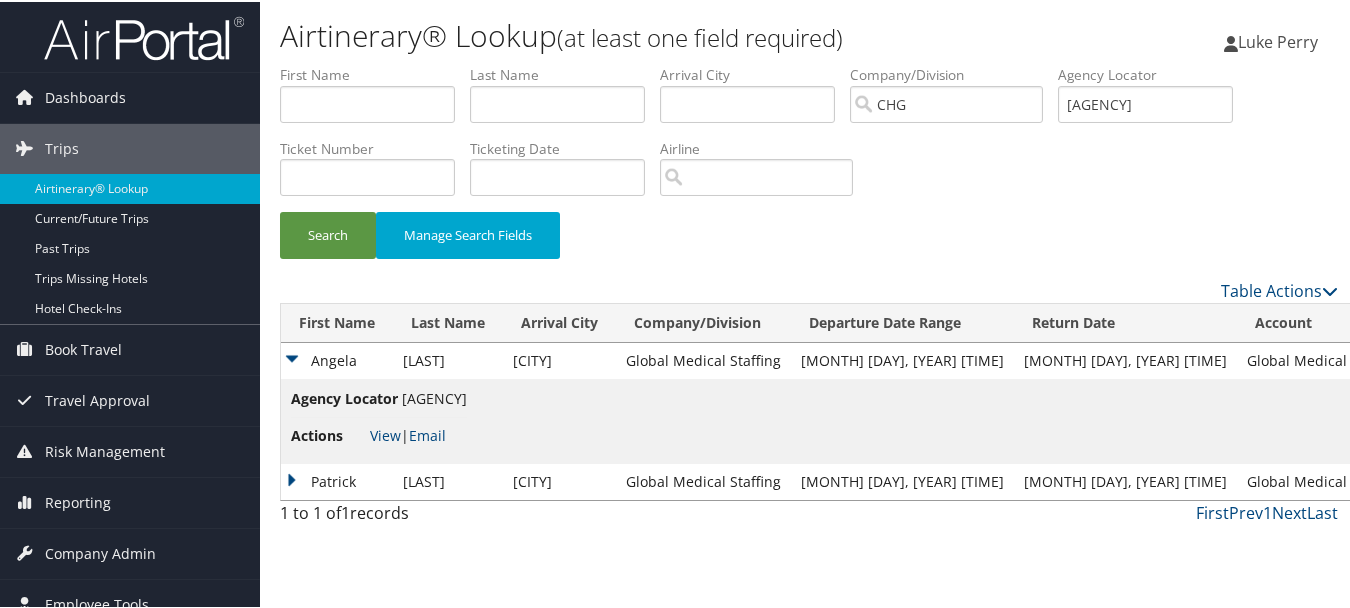 click on "First Prev 1 Next Last" at bounding box center [945, 511] 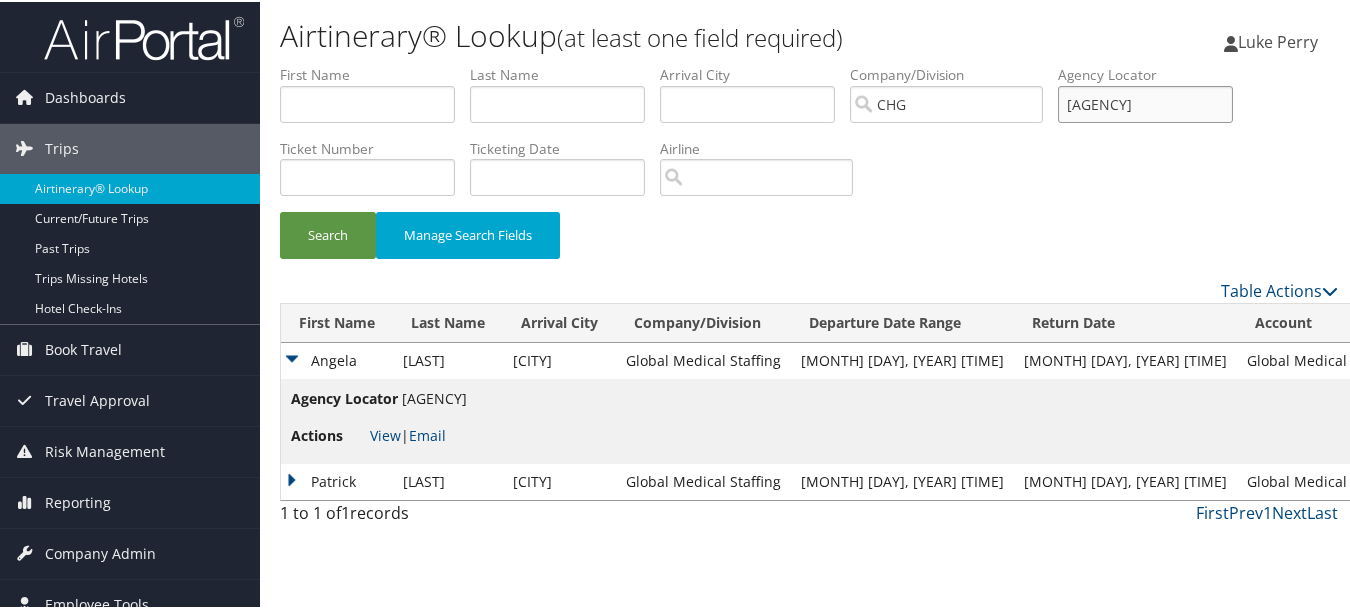 drag, startPoint x: 1185, startPoint y: 104, endPoint x: 1018, endPoint y: 101, distance: 167.02695 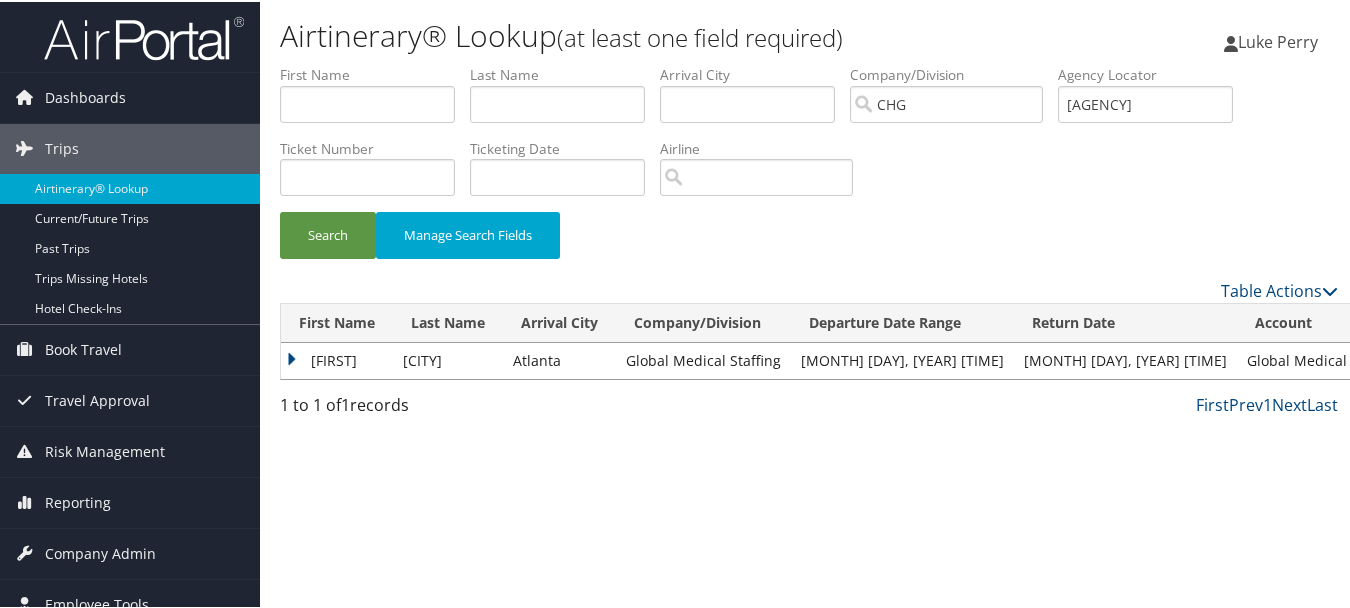 click on "Leslye" at bounding box center (337, 359) 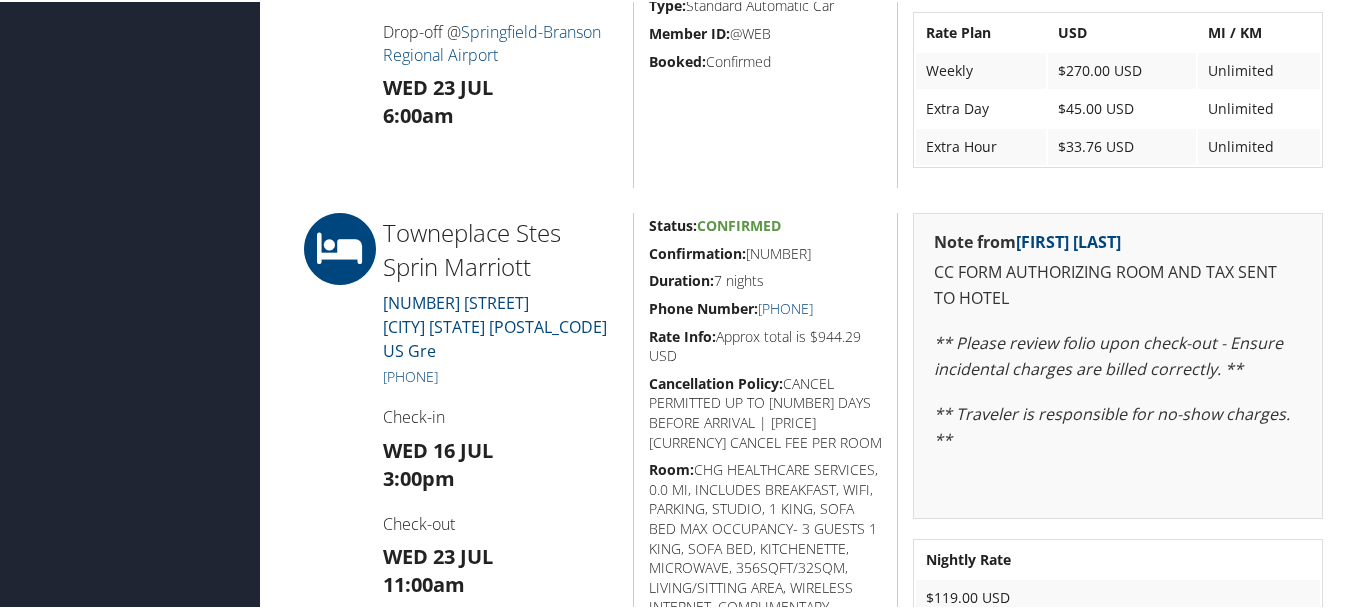 scroll, scrollTop: 1600, scrollLeft: 0, axis: vertical 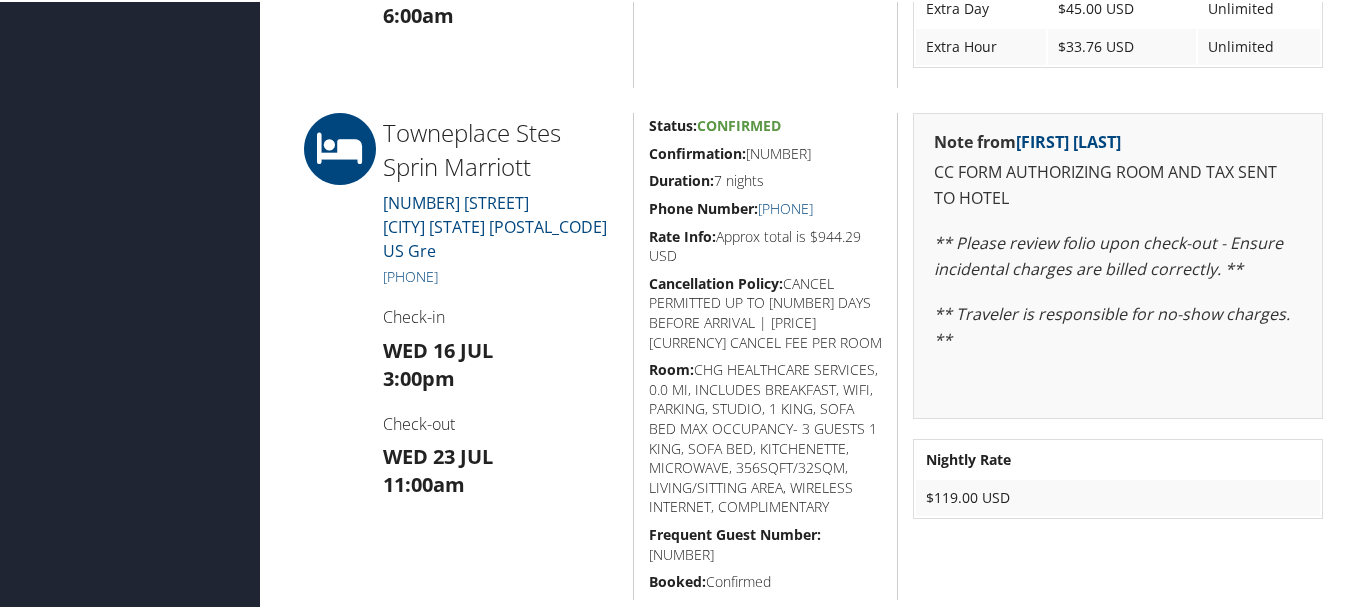 click on "Room: CHG HEALTHCARE SERVICES, 0.0 MI, INCLUDES BREAKFAST, WIFI, PARKING, STUDIO, 1 KING, SOFA BED MAX OCCUPANCY- 3 GUESTS 1 KING, SOFA BED, KITCHENETTE, MICROWAVE, 356SQFT/32SQM, LIVING/SITTING AREA, WIRELESS INTERNET, COMPLIMENTARY" at bounding box center (766, 436) 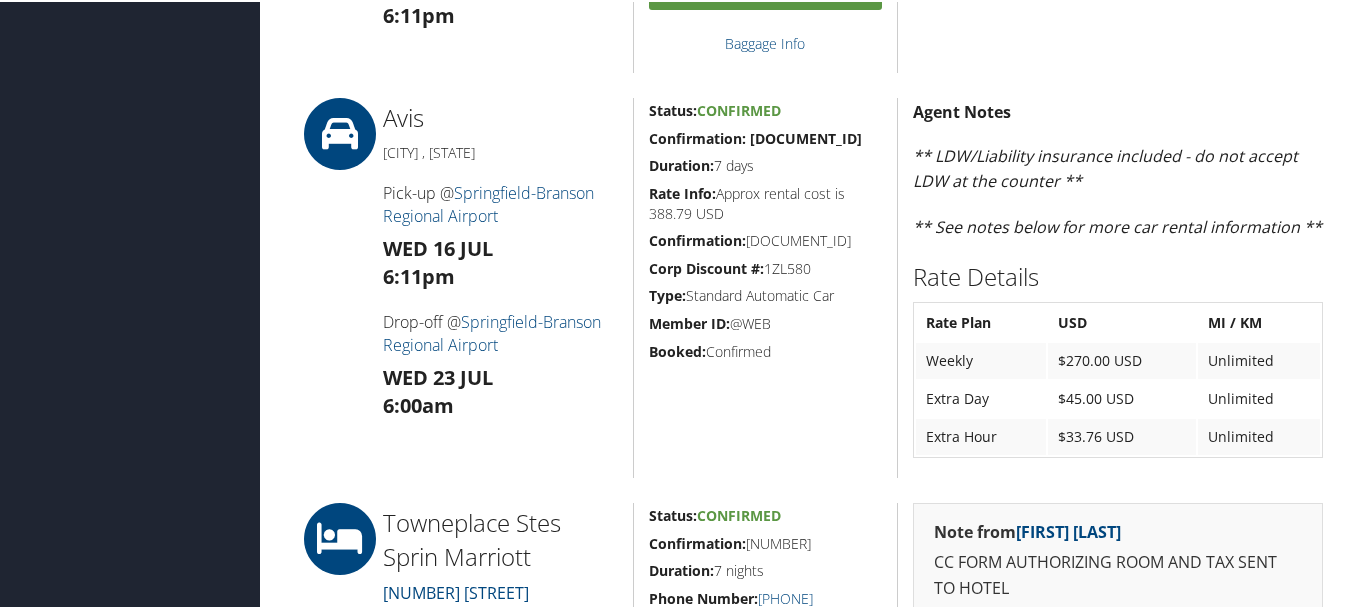 scroll, scrollTop: 900, scrollLeft: 0, axis: vertical 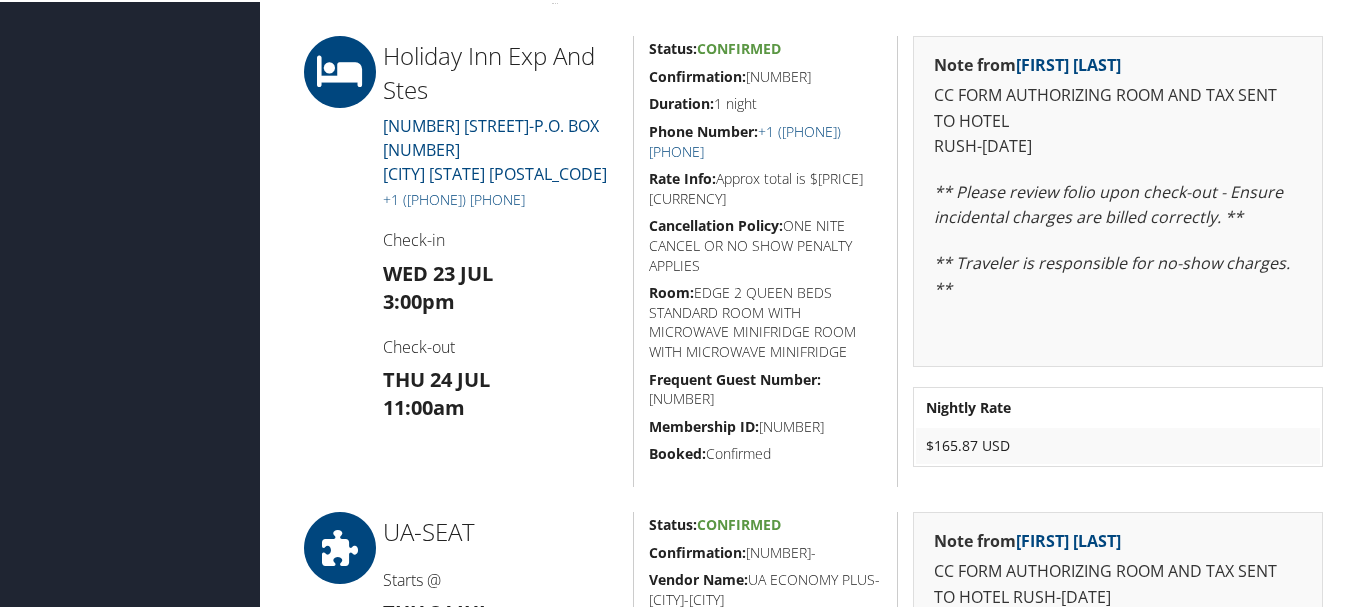 click on "Room:  EDGE 2 QUEEN BEDS STANDARD ROOM WITH MICROWAVE MINIFRIDGE ROOM WITH MICROWAVE MINIFRIDGE" at bounding box center (766, 320) 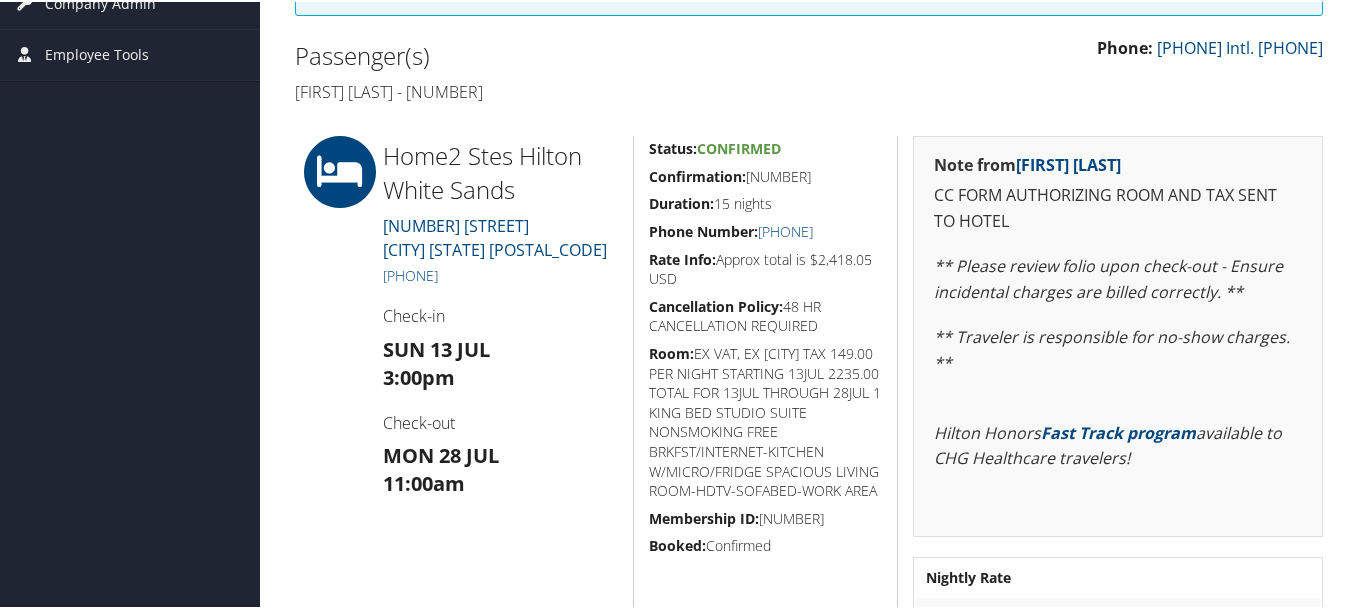 scroll, scrollTop: 300, scrollLeft: 0, axis: vertical 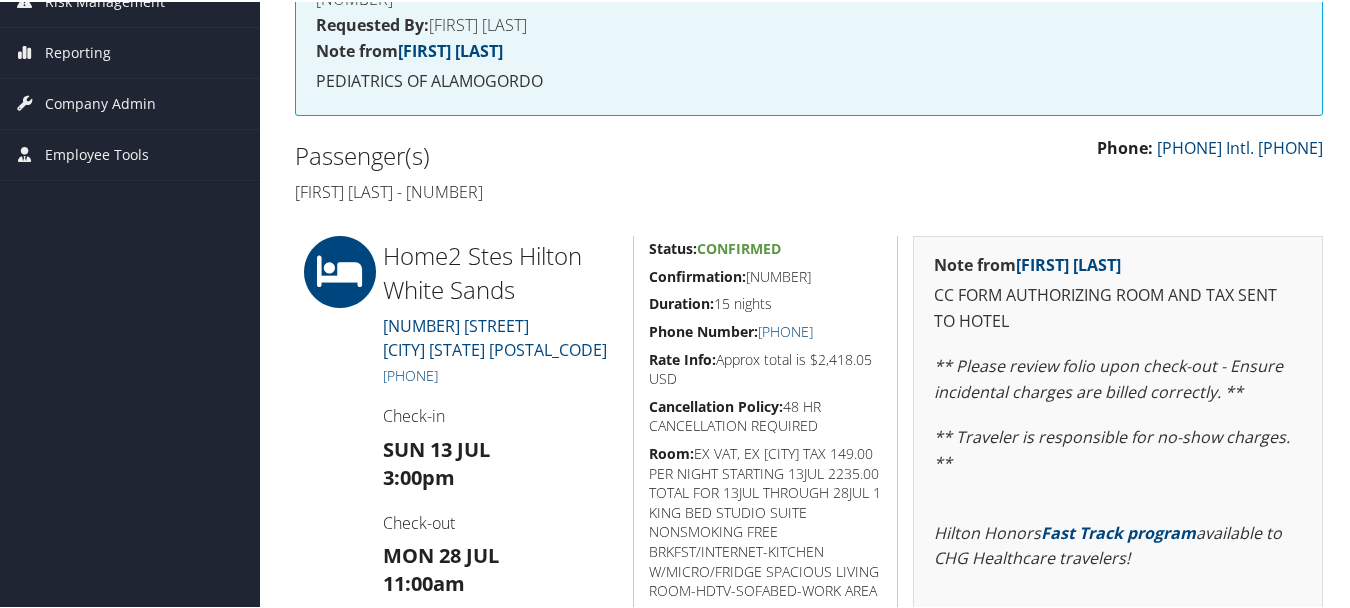 click on "Phone:   [PHONE] Intl. [PHONE]
Passenger(s)
[FIRST] [LAST] - [NUMBER]" at bounding box center [809, 171] 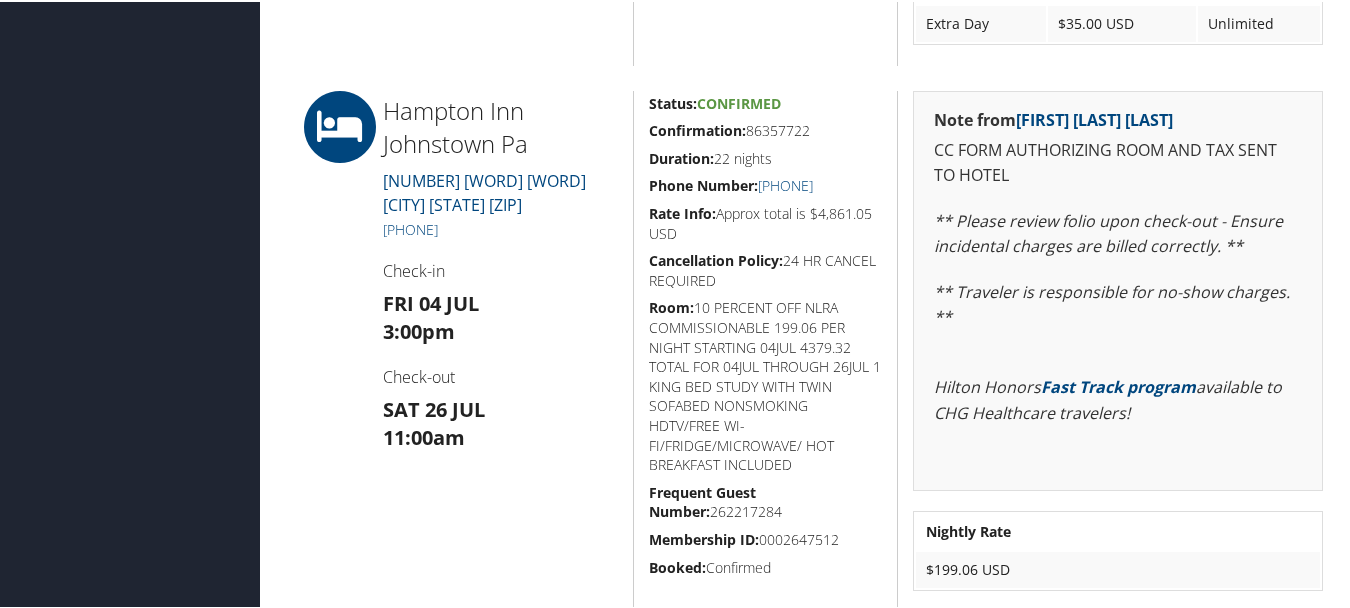 scroll, scrollTop: 1600, scrollLeft: 0, axis: vertical 